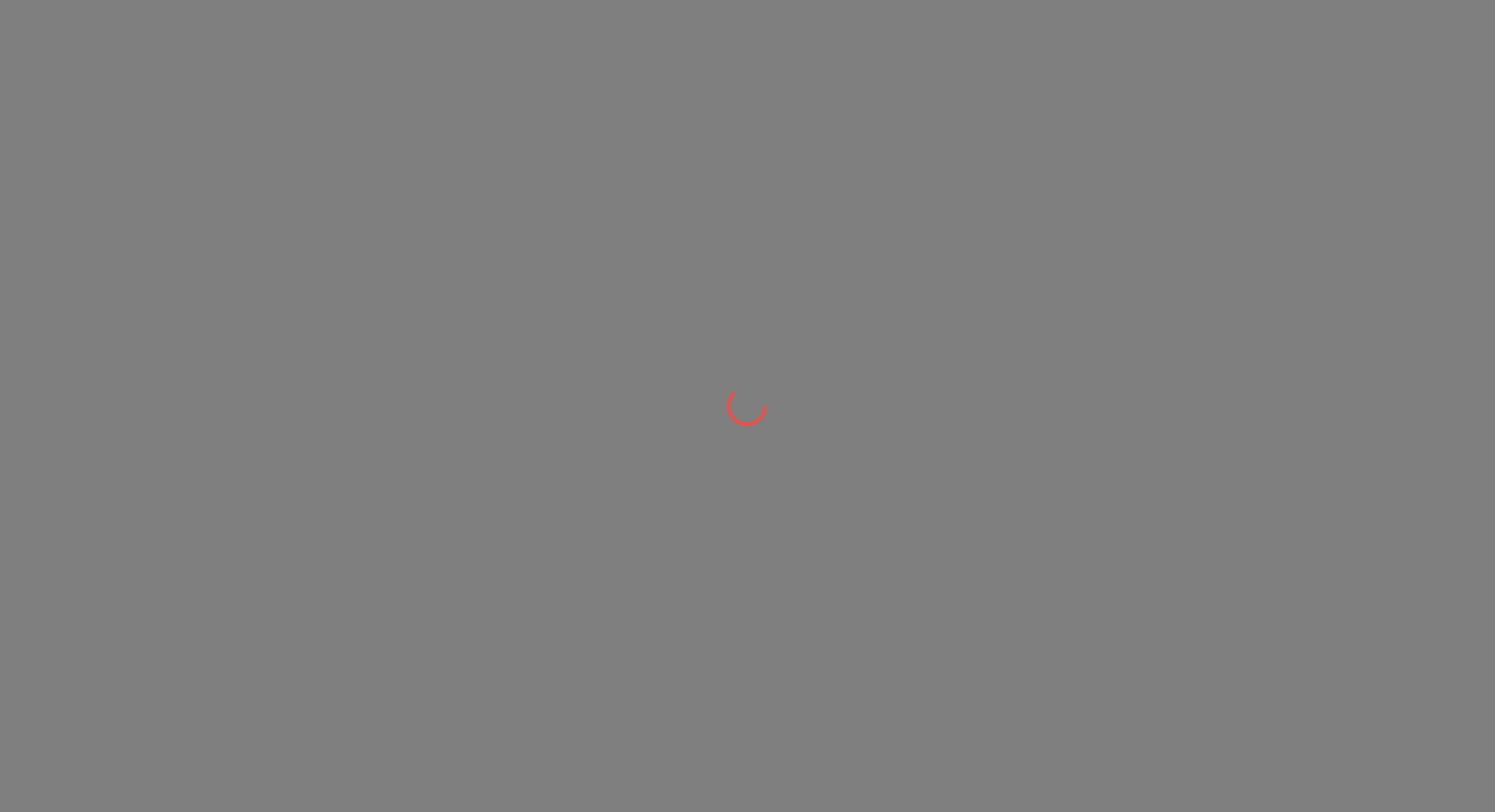 scroll, scrollTop: 0, scrollLeft: 0, axis: both 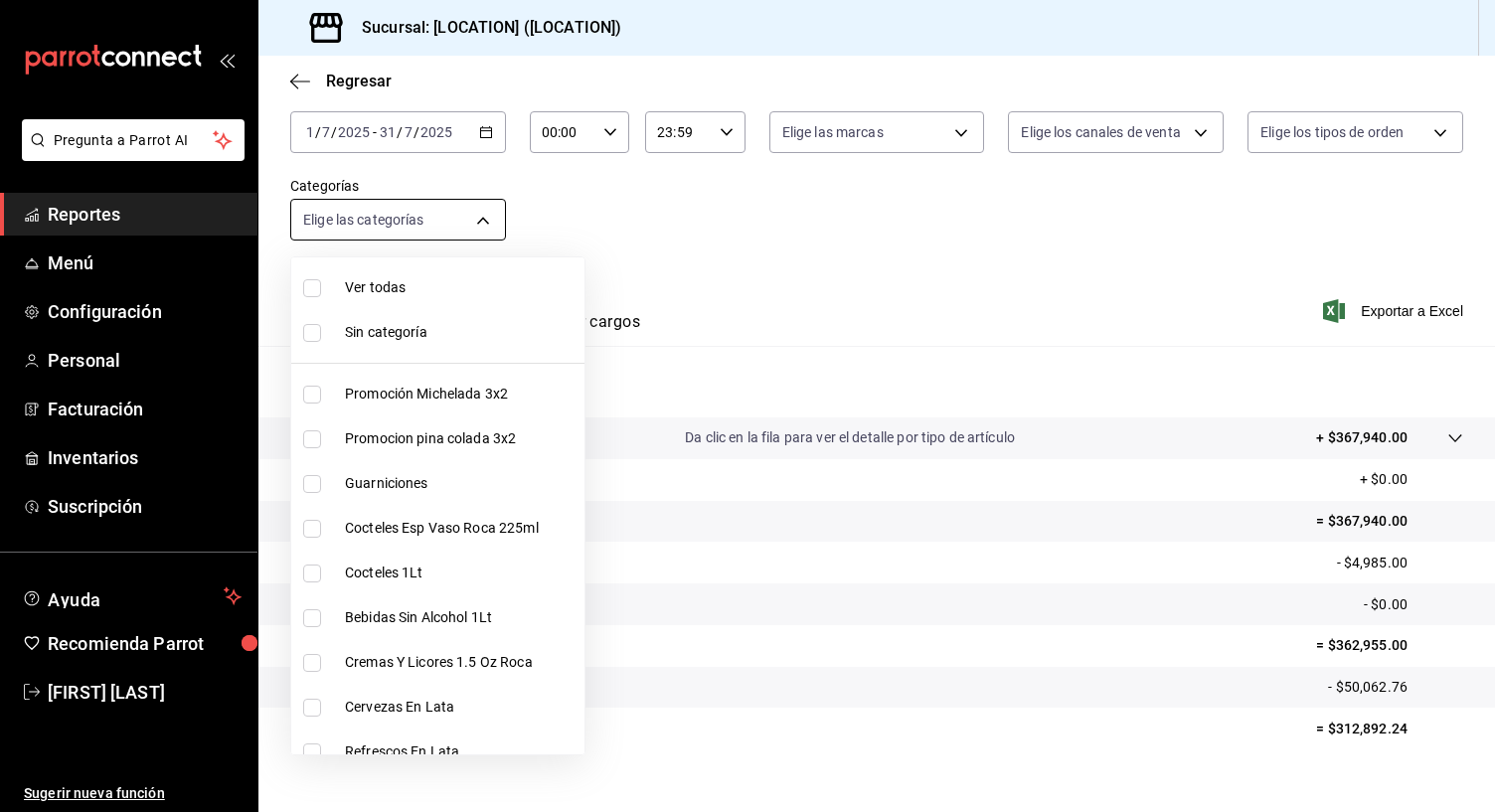 click on "Pregunta a Parrot AI Reportes   Menú   Configuración   Personal   Facturación   Inventarios   Suscripción   Ayuda Recomienda Parrot   [FIRST] [LAST]   Sugerir nueva función   Sucursal: [LOCATION] ([LOCATION]) Regresar Ventas Los artículos listados no incluyen descuentos de orden y el filtro de fechas está limitado a un máximo de 31 días. Fecha [DATE] [DATE] - [DATE] [DATE] Hora inicio 00:00 Hora inicio Hora fin 23:59 Hora fin Marca Elige las marcas Canal de venta Elige los canales de venta Tipo de orden Elige los tipos de orden Categorías Elige las categorías Ver resumen Ver ventas Ver cargos Exportar a Excel Resumen Total artículos Da clic en la fila para ver el detalle por tipo de artículo + $[AMOUNT] Cargos por servicio + $[AMOUNT] Venta bruta = $[AMOUNT] Descuentos totales - $[AMOUNT] Certificados de regalo - $[AMOUNT] Venta total = $[AMOUNT] Impuestos - $[AMOUNT] Venta neta = $[AMOUNT] Pregunta a Parrot AI Reportes   Menú   Configuración   Personal   Facturación" at bounding box center [748, 406] 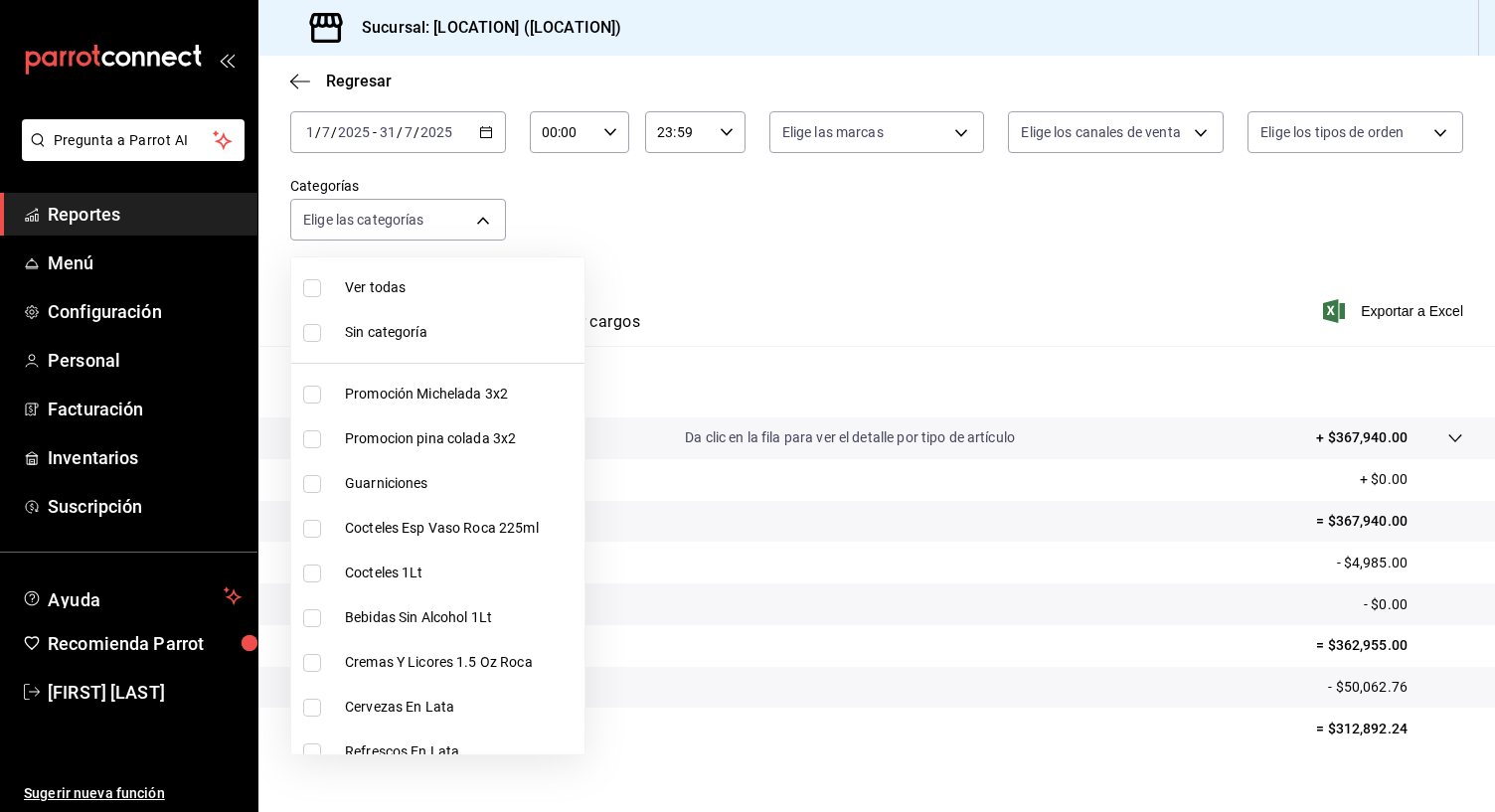 click at bounding box center (748, 406) 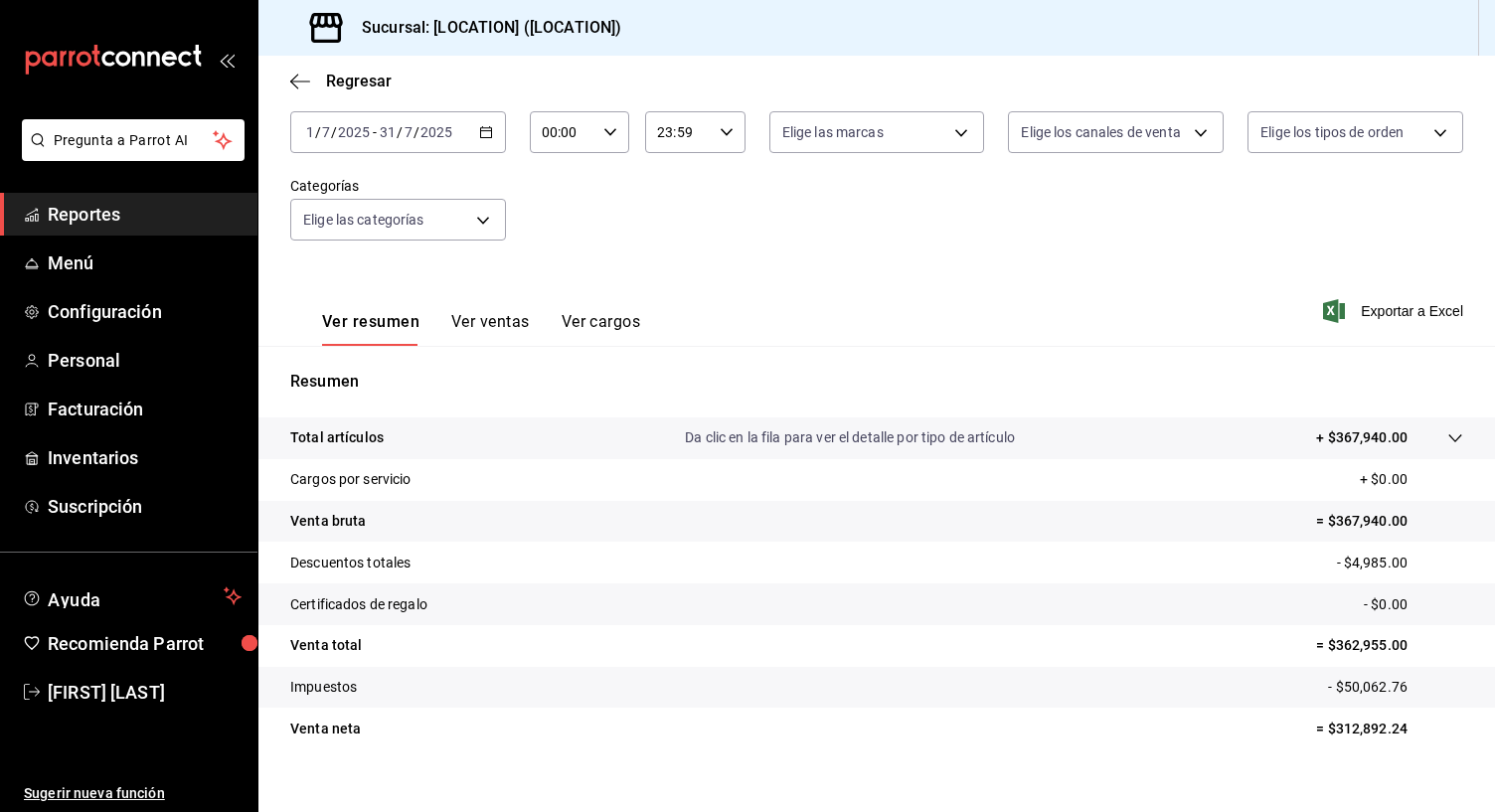 click on "Ver todas Sin categoría Promoción Michelada 3x2 Promocion pina colada 3x2 Guarniciones Cocteles Esp Vaso Roca 225ml Cocteles 1Lt Bebidas Sin Alcohol 1Lt Cremas Y Licores 1.5 Oz Roca Cervezas En Lata Refrescos En Lata Tragos Vaso 500Ml Micheladas Especiales 1Ltr Micheladas De Salbores 1 Ltr Micheladas 1Ltr Buffets Se va a hacer o no se va a hac Pulpo al gusto. Pal calor-Bebidas. Pal calor. Pa los peques. Pa bajarse el desayuno Bebida. Pa bajarse el desayuno frios. Pa bajarse el desayuno calien. Omelettes. Los que curan todo. Los del mar. Huevos guisados. Entradas. Empanizados. Desayuna como rey. Cocteles. Chilaquiles mi amor Se va a hacer o no se va a hacer Pulpo al gusto Pal calor-Bebidas Pal calor Pa los peques Pa bajarse el desayuno frios-Bebidas Pa bajarse el desayuno frios Pa bajarse el desayuno calientes Omelettes Los que curan todo Los del mar Huevos guisados Entradas Empanizados Desayuna como rey Cocteles Chilaquiles mi amor" at bounding box center (748, 406) 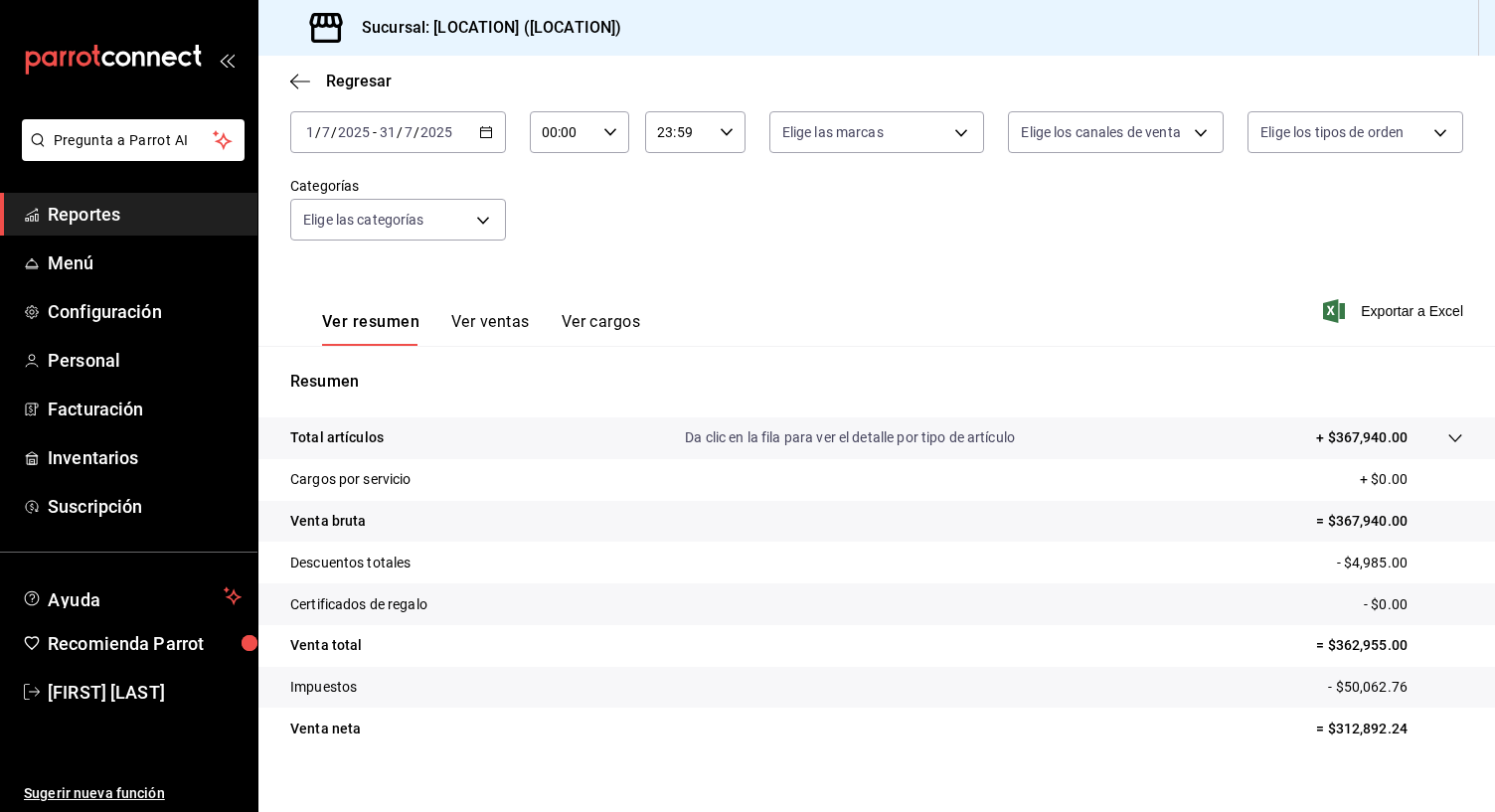 click 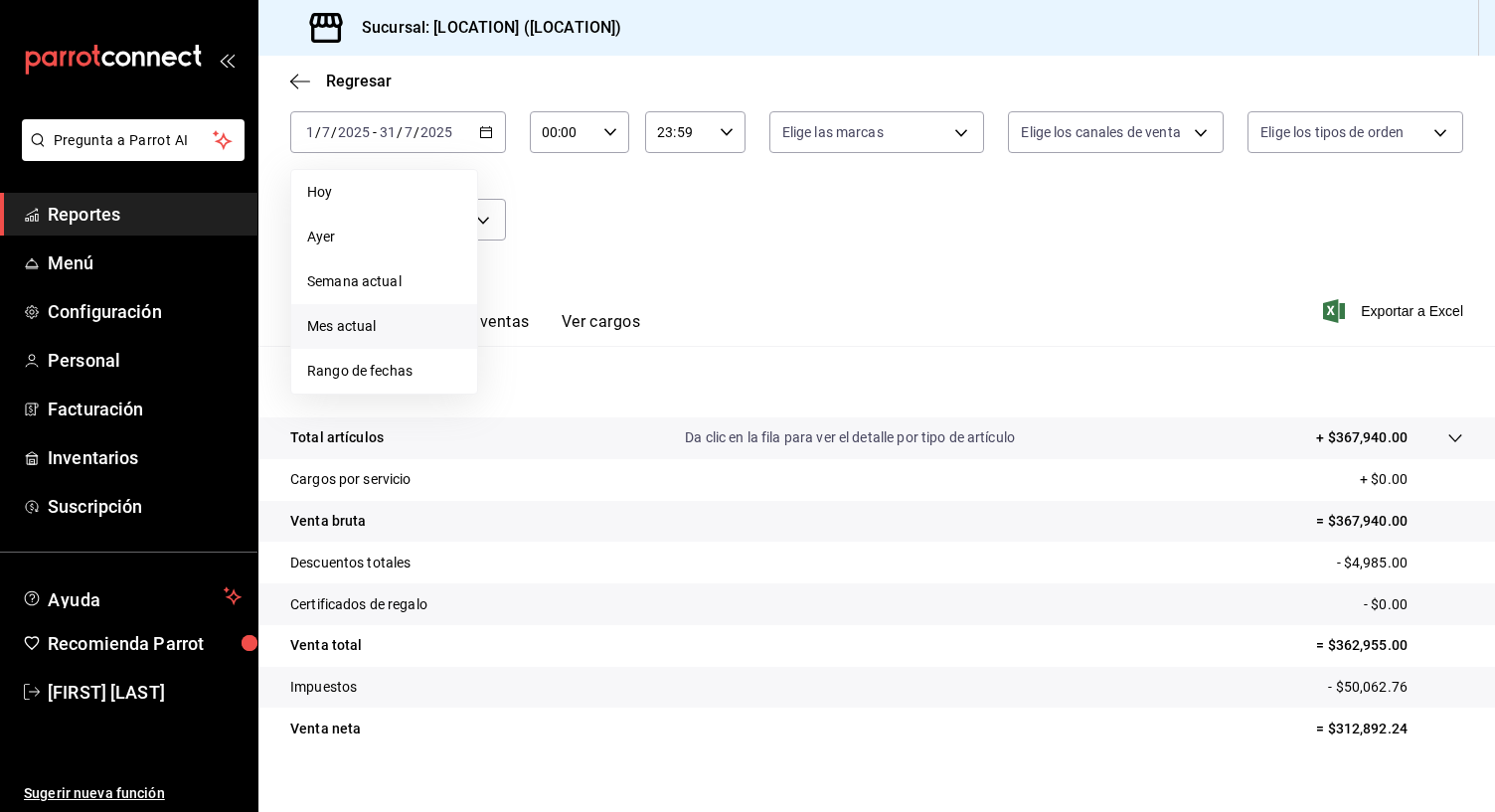 click on "Mes actual" at bounding box center [384, 326] 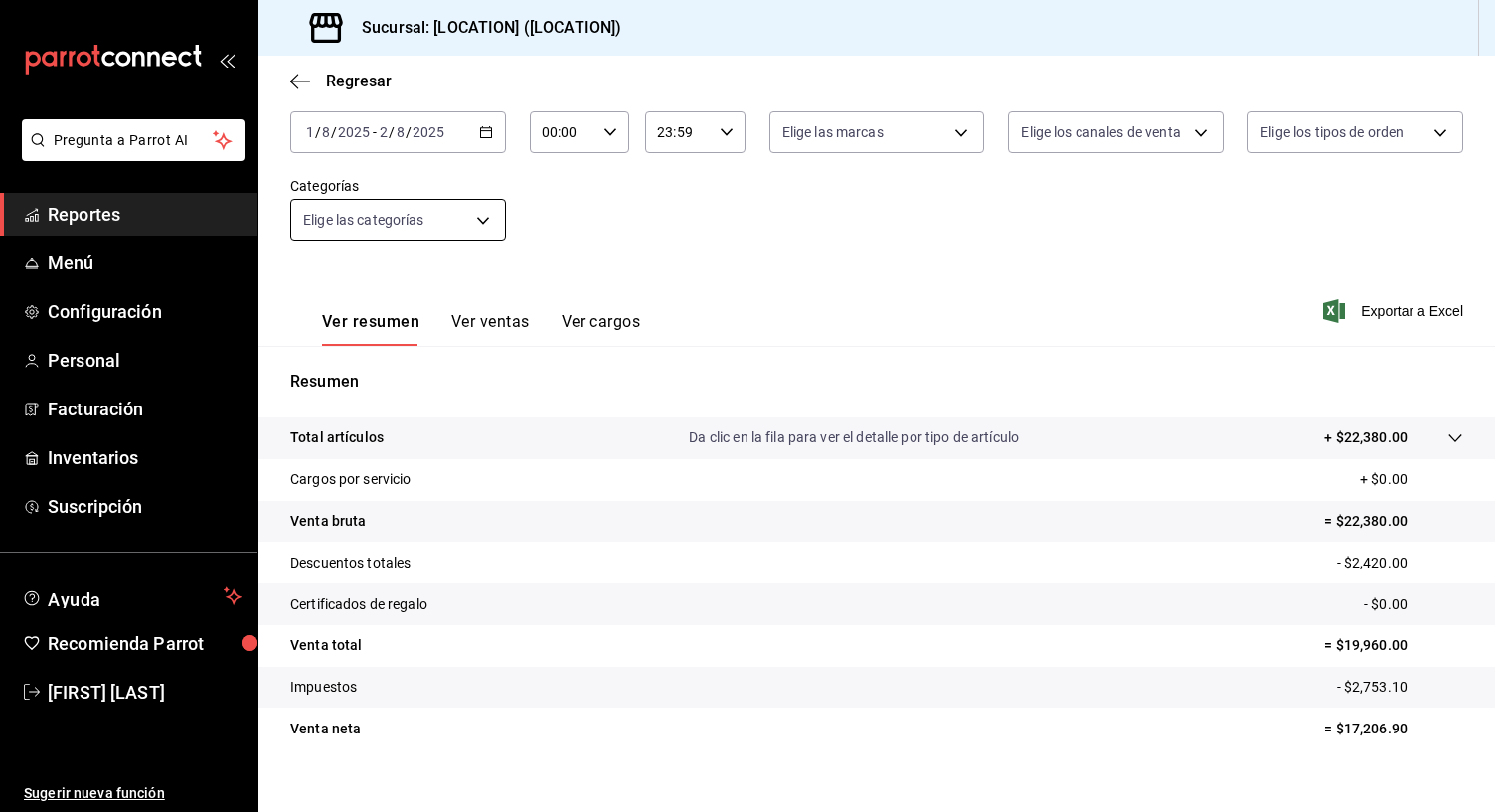 click on "Pregunta a Parrot AI Reportes   Menú   Configuración   Personal   Facturación   Inventarios   Suscripción   Ayuda Recomienda Parrot   [FIRST] [LAST]   Sugerir nueva función   Sucursal: [LOCATION] ([LOCATION]) Regresar Ventas Los artículos listados no incluyen descuentos de orden y el filtro de fechas está limitado a un máximo de 31 días. Fecha [DATE] [DATE] - [DATE] [DATE] Hora inicio 00:00 Hora inicio Hora fin 23:59 Hora fin Marca Elige las marcas Canal de venta Elige los canales de venta Tipo de orden Elige los tipos de orden Categorías Elige las categorías Ver resumen Ver ventas Ver cargos Exportar a Excel Resumen Total artículos Da clic en la fila para ver el detalle por tipo de artículo + $[AMOUNT] Cargos por servicio + $[AMOUNT] Venta bruta = $[AMOUNT] Descuentos totales - $[AMOUNT] Certificados de regalo - $[AMOUNT] Venta total = $[AMOUNT] Impuestos - $[AMOUNT] Venta neta = $[AMOUNT] Pregunta a Parrot AI Reportes   Menú   Configuración   Personal   Facturación       Ayuda" at bounding box center (748, 406) 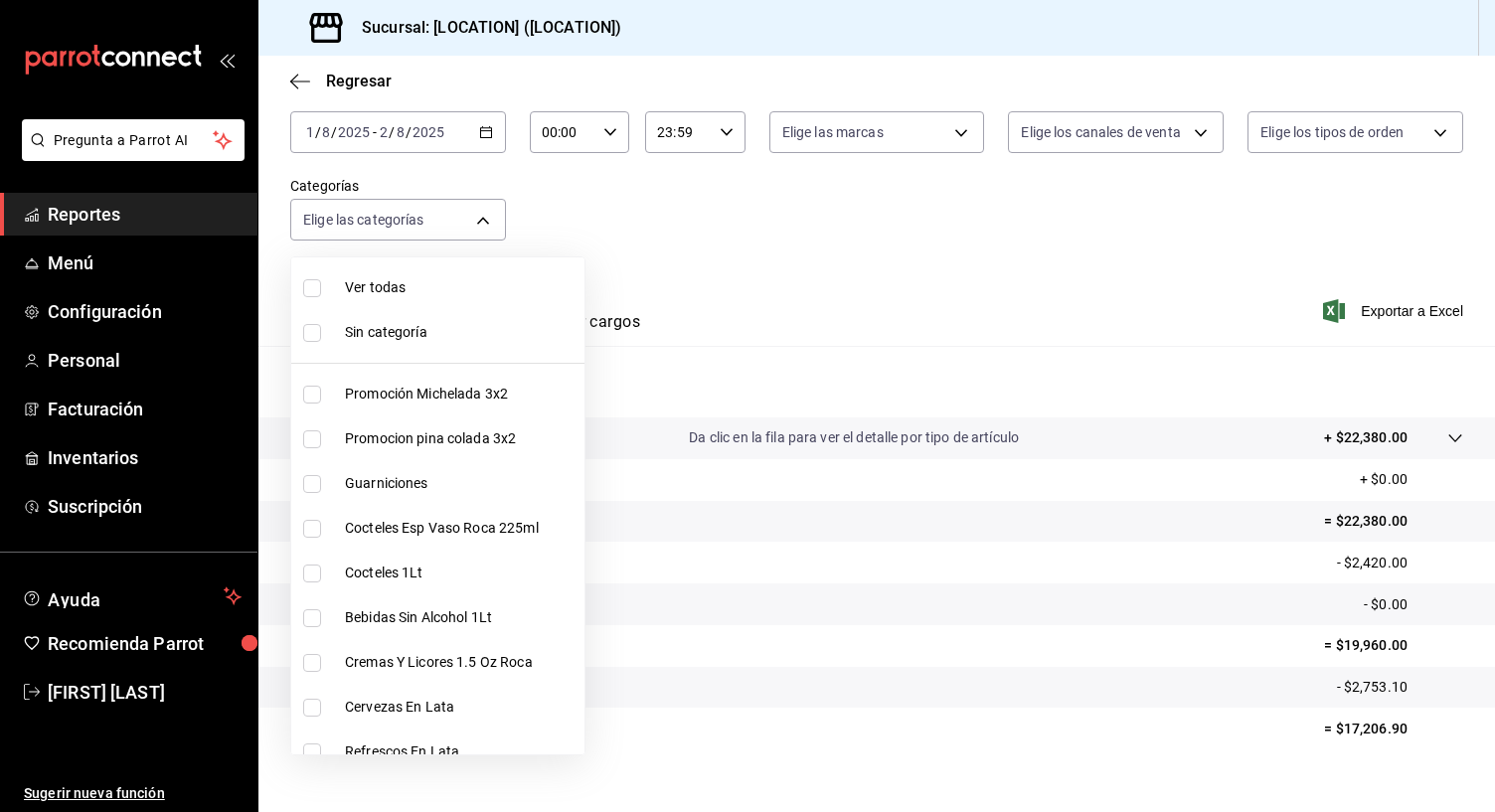 click at bounding box center [312, 288] 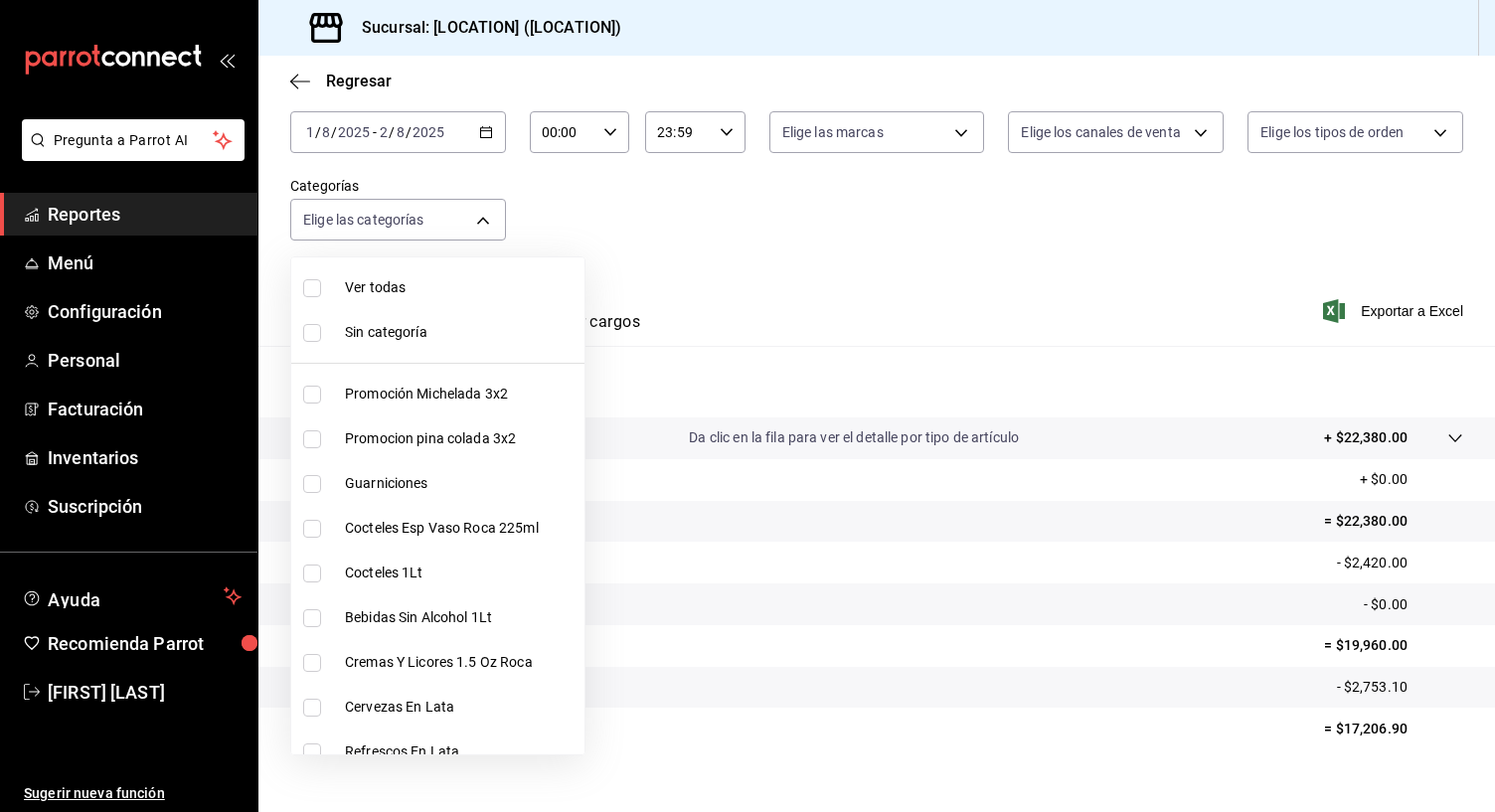 checkbox on "true" 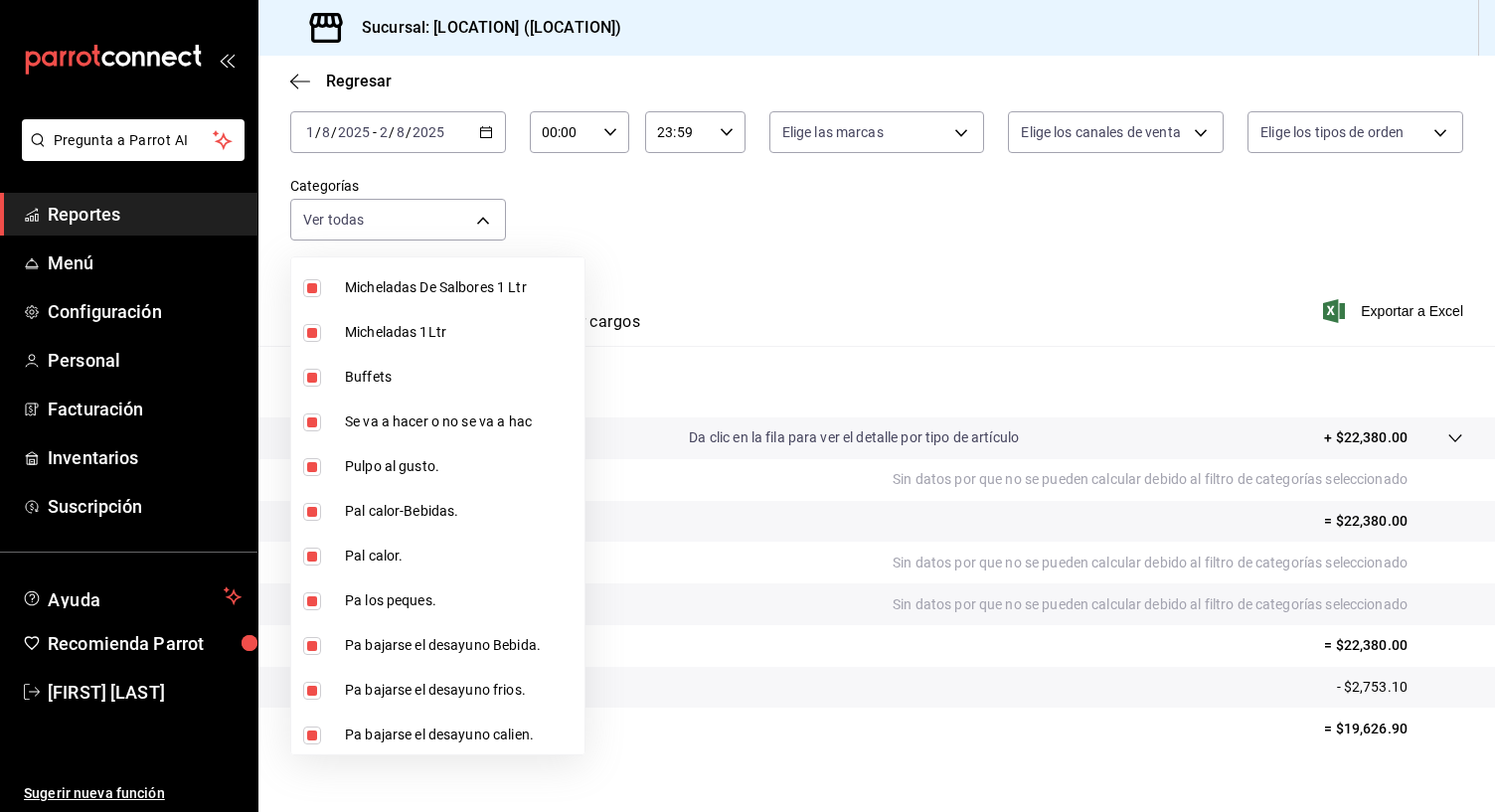 scroll, scrollTop: 597, scrollLeft: 0, axis: vertical 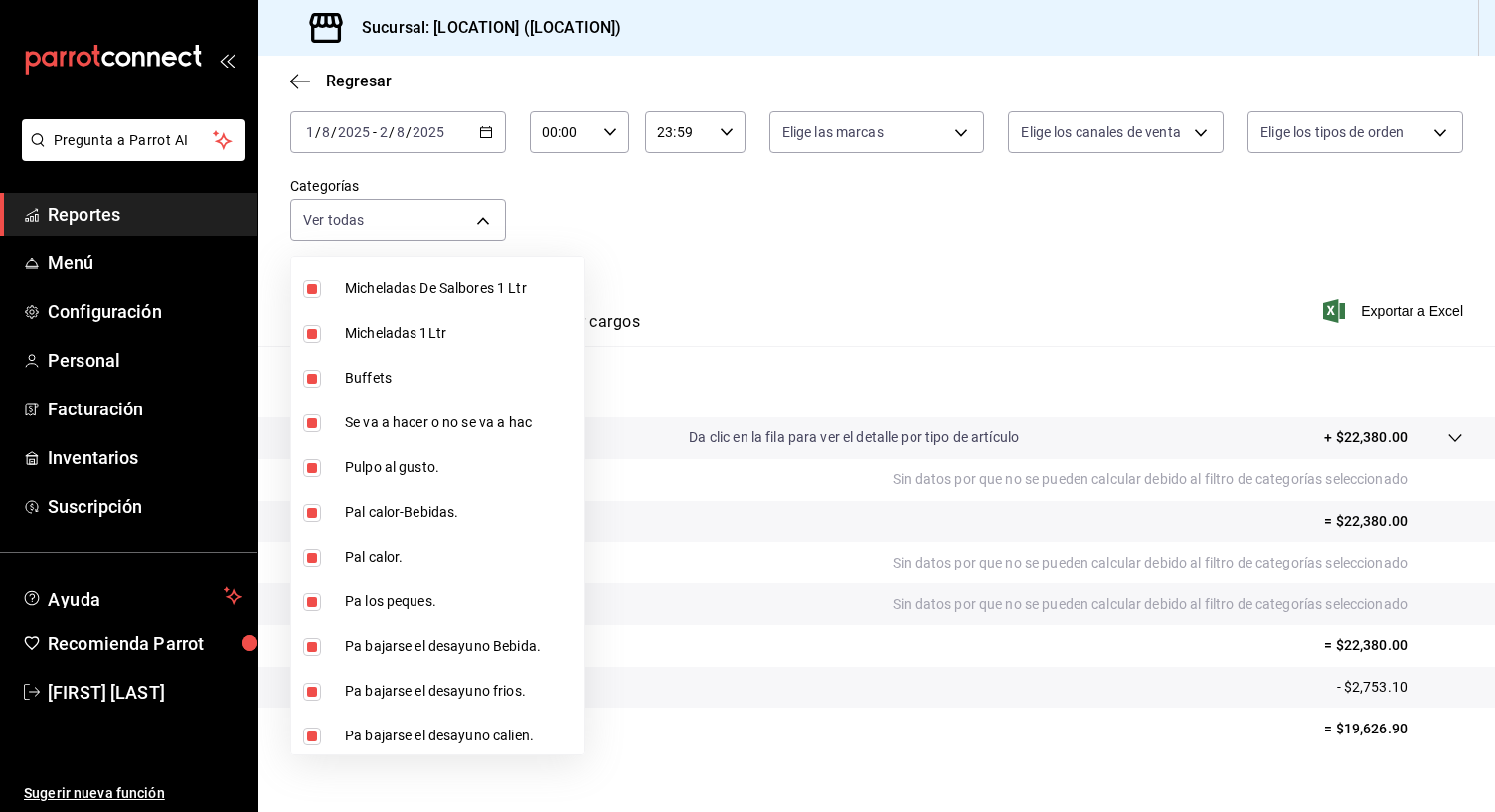 click at bounding box center (312, 379) 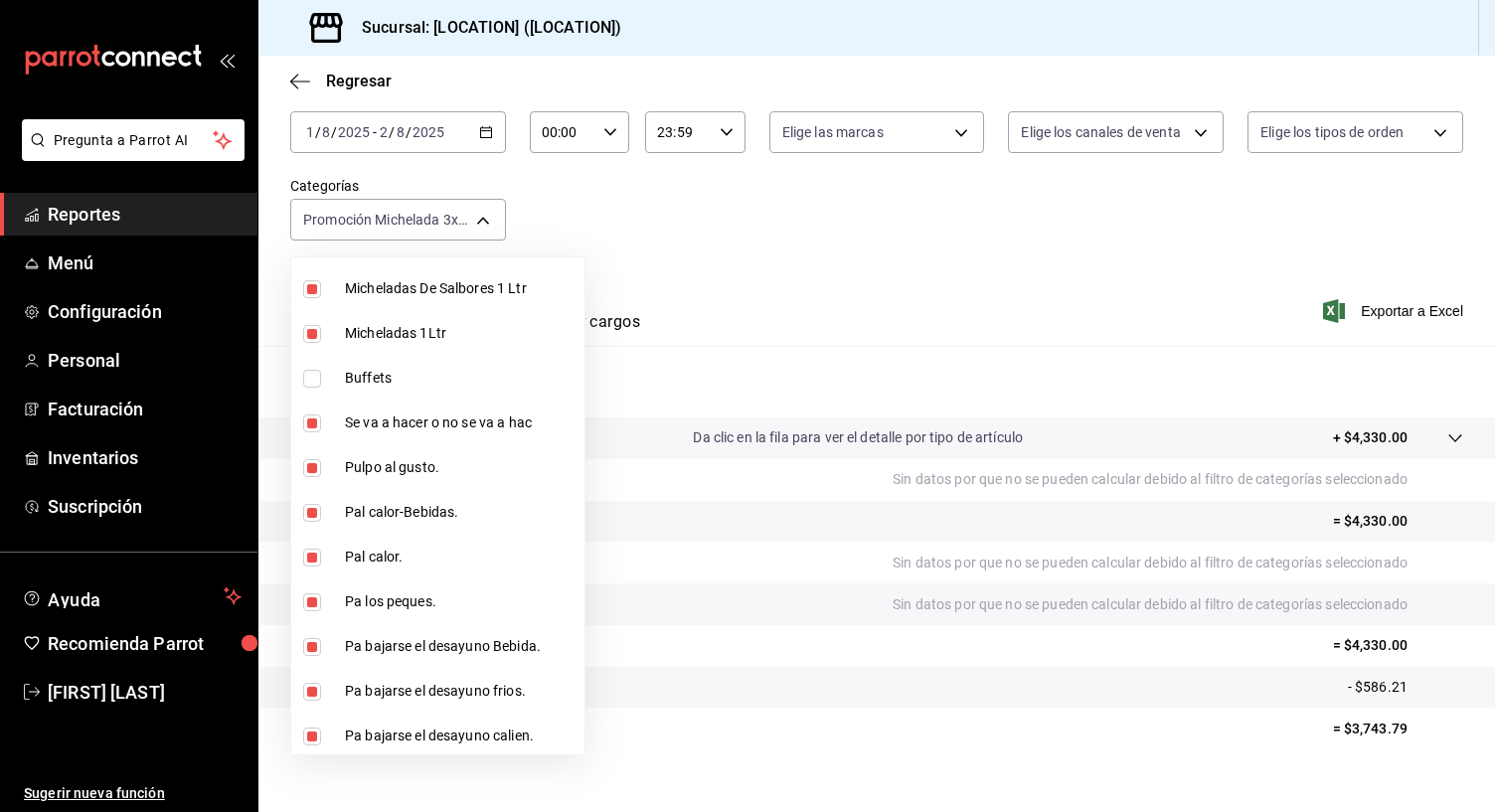 click at bounding box center [748, 406] 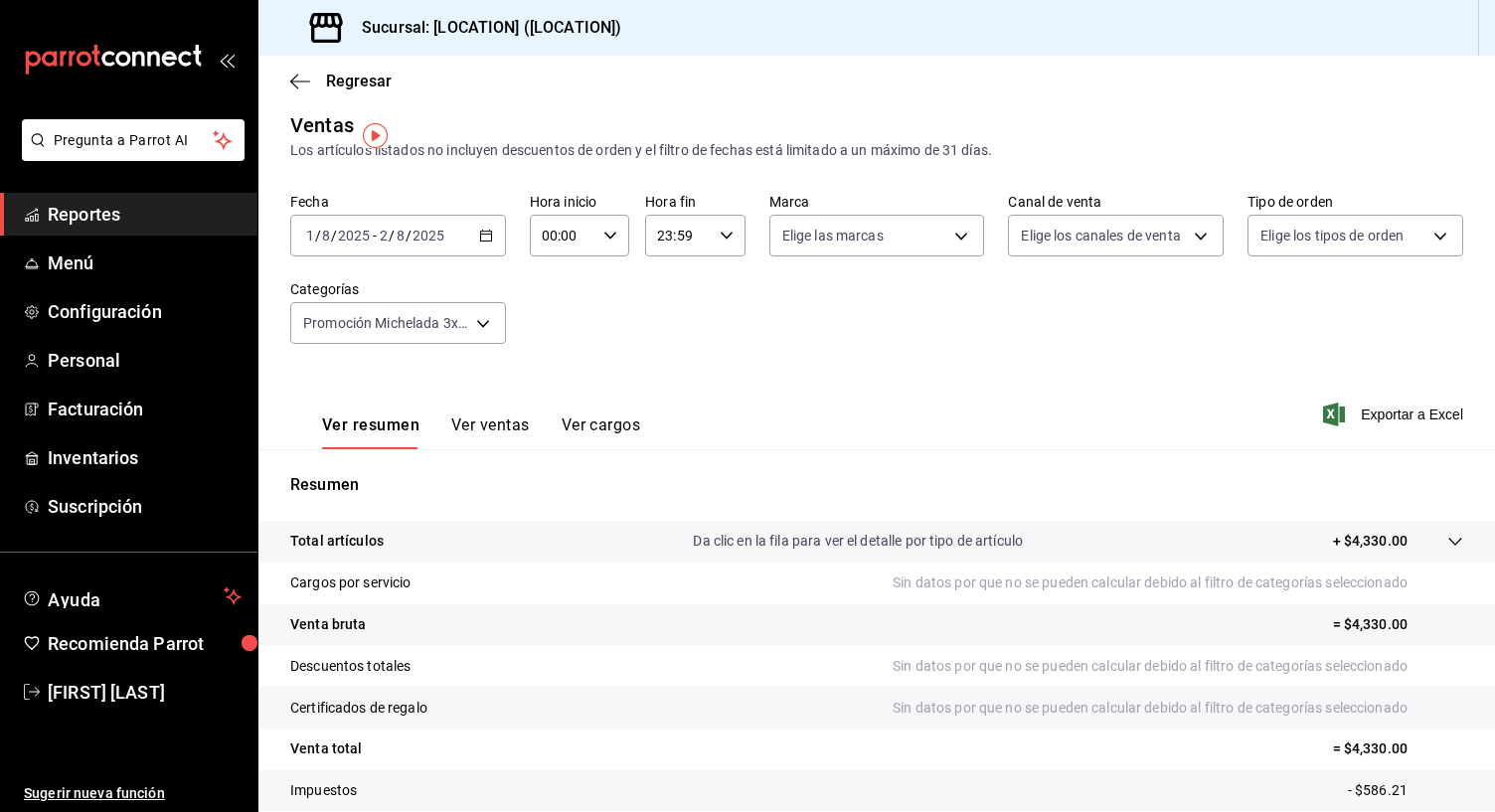 scroll, scrollTop: 0, scrollLeft: 0, axis: both 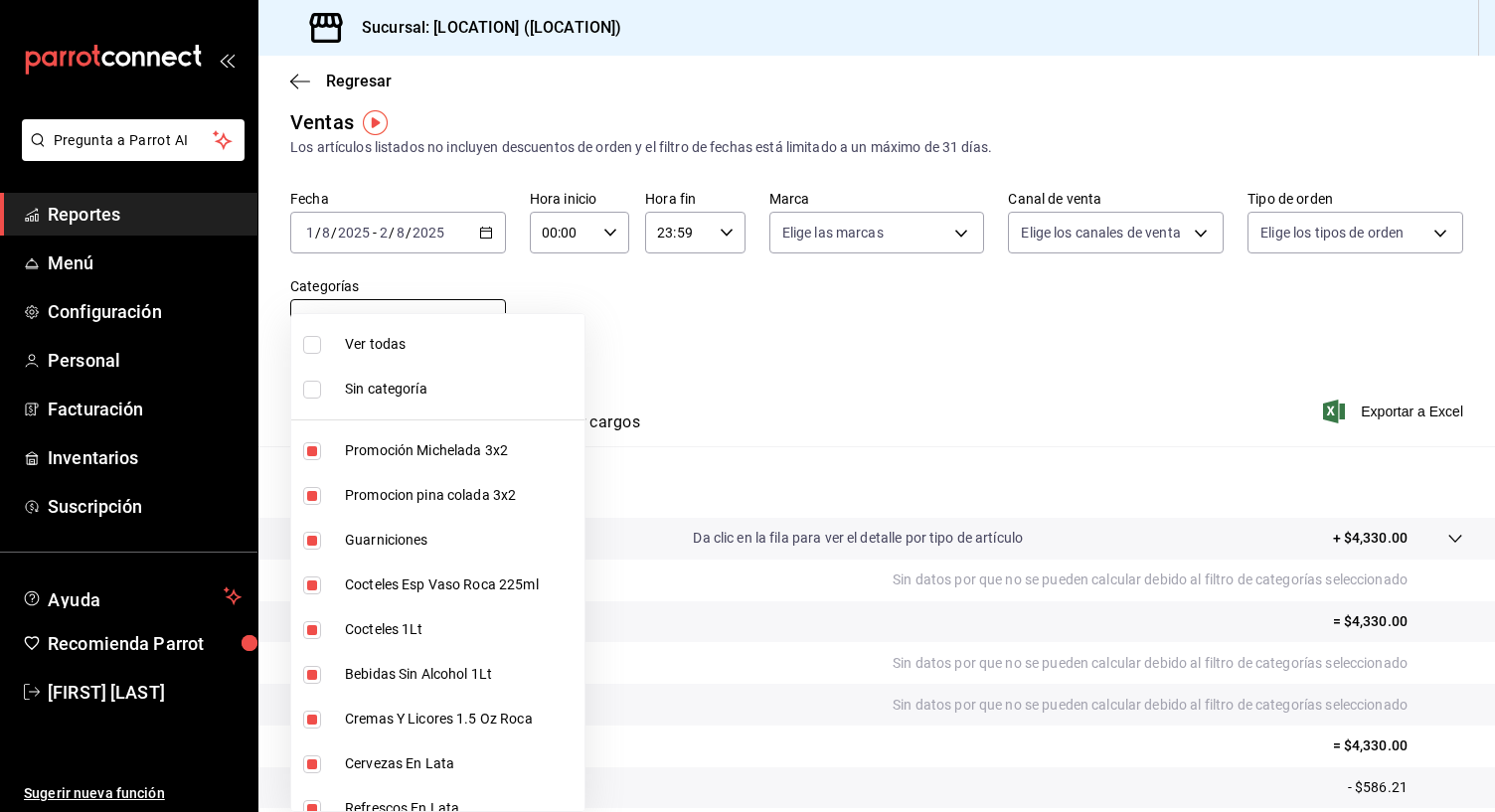 click on "Pregunta a Parrot AI Reportes   Menú   Configuración   Personal   Facturación   Inventarios   Suscripción   Ayuda Recomienda Parrot   [FIRST] [LAST]   Sugerir nueva función   Sucursal: [LOCATION] ([LOCATION]) Regresar Ventas Los artículos listados no incluyen descuentos de orden y el filtro de fechas está limitado a un máximo de 31 días. Fecha [DATE] [DATE] - [DATE] [DATE] Hora inicio 00:00 Hora inicio Hora fin 23:59 Hora fin Marca Elige las marcas Canal de venta Elige los canales de venta Tipo de orden Elige los tipos de orden Categorías Ver resumen Ver ventas Ver cargos Exportar a Excel Resumen Total artículos Da clic en la fila para ver el detalle por tipo de artículo + $[AMOUNT] Cargos por servicio  Sin datos por que no se pueden calcular debido al filtro de categorías seleccionado Venta bruta = $[AMOUNT] Descuentos totales  Sin datos por que no se pueden calcular debido al filtro de categorías seleccionado Certificados de regalo Venta total = $[AMOUNT] Impuestos - $[AMOUNT]" at bounding box center (748, 406) 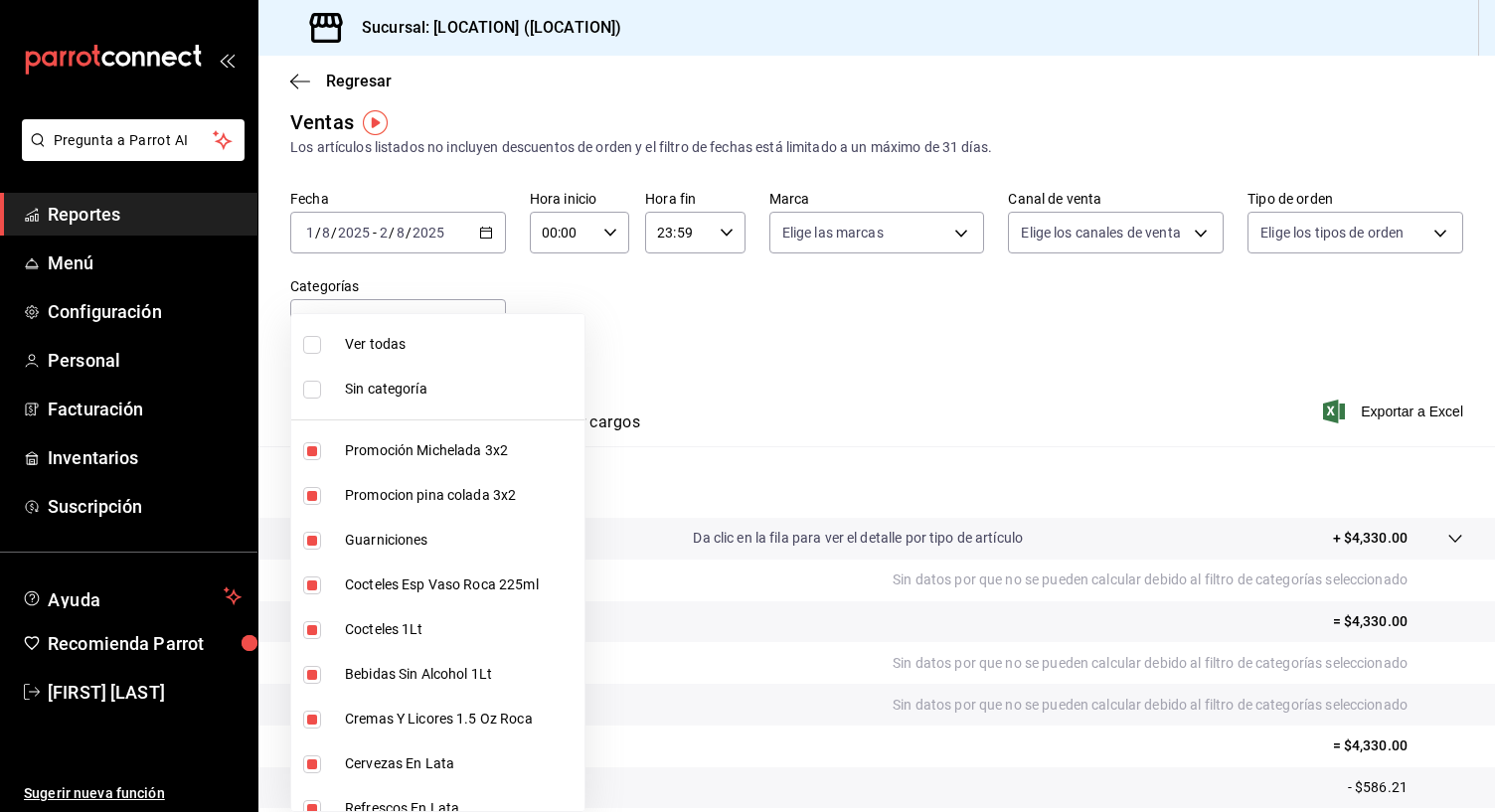 click at bounding box center [312, 345] 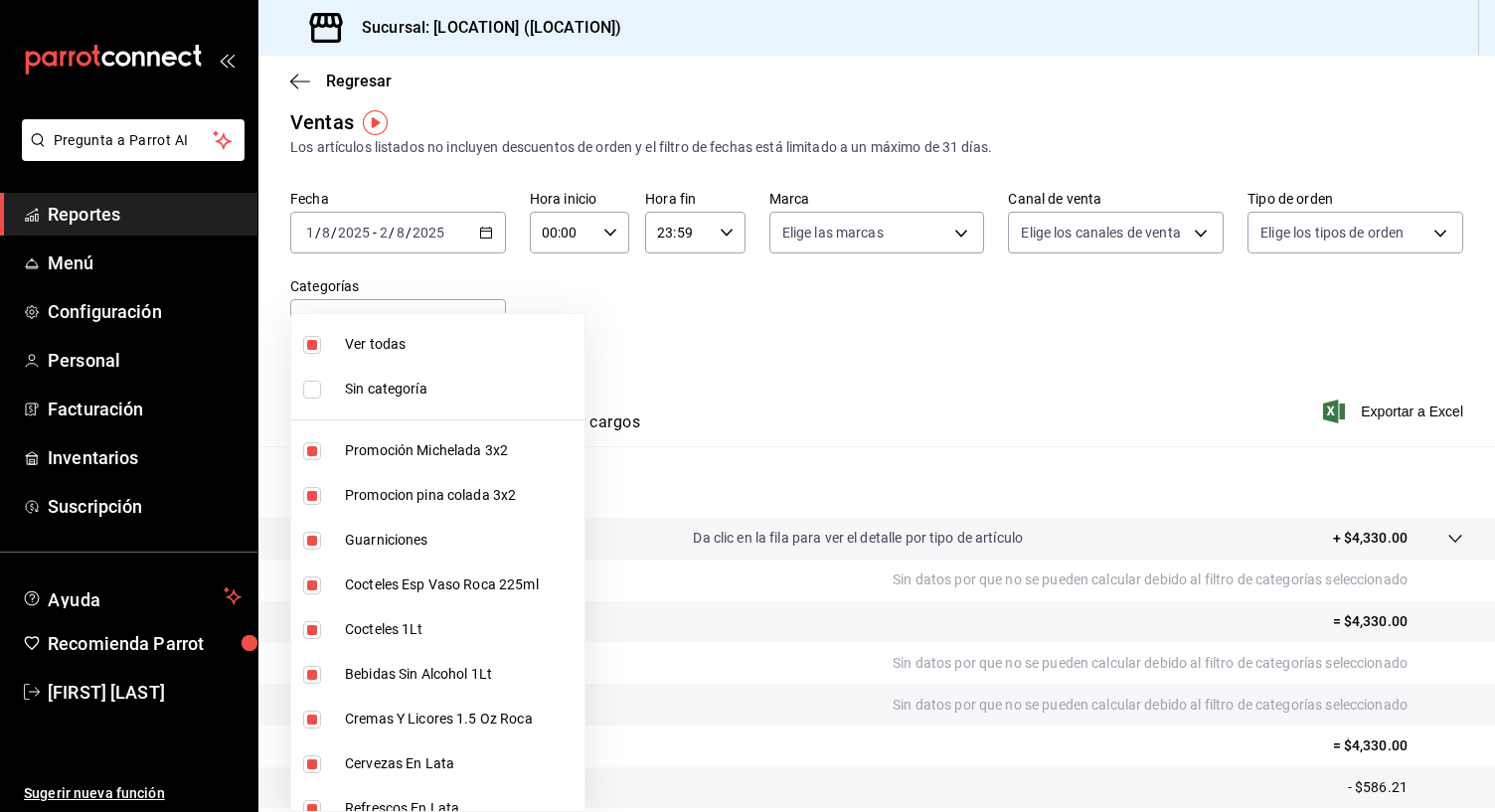 type on "f9973abf-4d50-430f-a3a0-1be1e9b440c3,4500806b-e482-404f-ace7-b7714d25f1ae,b7f0a2f8-73a7-493e-bd9f-aae48daa7334,7e7b79c3-7a3a-4d02-bd2a-fda91b88f102,5d8d50a4-5aef-4640-8824-4366797422d9,ad6ee1d9-30b9-4f7f-a595-5b81b41a4826,bd823bea-44a0-4702-b161-baea2a5d7c25,fd601c51-c5dc-4d07-957e-8125ebded89b,4af8406c-7e7c-455a-b571-586e854084e6,ecdbe8f6-90d0-4d88-a52d-28ba7ff2eb2f,6133c627-3a08-453c-85c9-4e038f0ed49a,2582bbc5-7a16-45c8-a3aa-712c12220ebc,68b91838-b039-451c-a11a-a3696c2c2e8f,a6ccece2-b5e1-4d3d-ae72-43ec26be992e,5272fed6-c15e-4e30-9d60-a3cf52010be0,eba2e5f3-6712-4eff-ae6b-bbccb3b92d8a,7728c7b5-6926-436c-924f-5ad446e34988,4694acb4-b7f7-4cb3-9abb-2497aa4a77c8,8cfada4e-b49a-43bb-8211-08096914e3e5,b2aa559e-95db-4ba9-a12b-4454d71e049e,b8d70b1f-720c-437c-b16a-19c116f034f1,c33a5930-795a-4abb-910e-fdd68106e061,3fd29e3b-5d3d-4a8b-afce-4a9d2bc6992c,5e90244f-3f9e-4522-82da-e0f9b2d944f2,d1bd5630-1831-494b-a920-6a53a2de3c8c,bde3da08-f25e-4047-aaa1-9e6a9397ea90,f9e531e8-941e-4607-a3ed-b6afc2299ce9,10304cd0-e203-44e5-9de..." 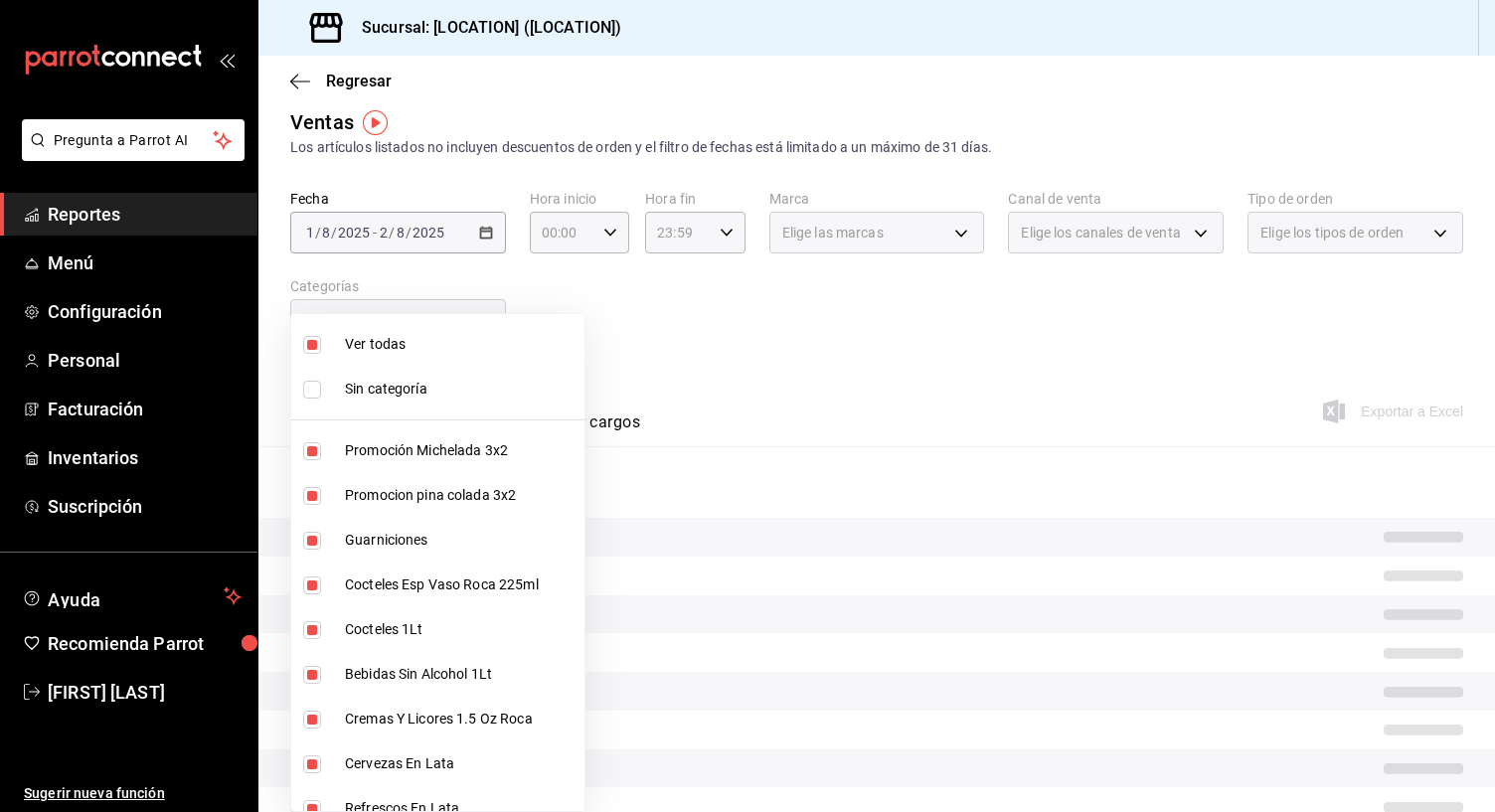 click at bounding box center (312, 345) 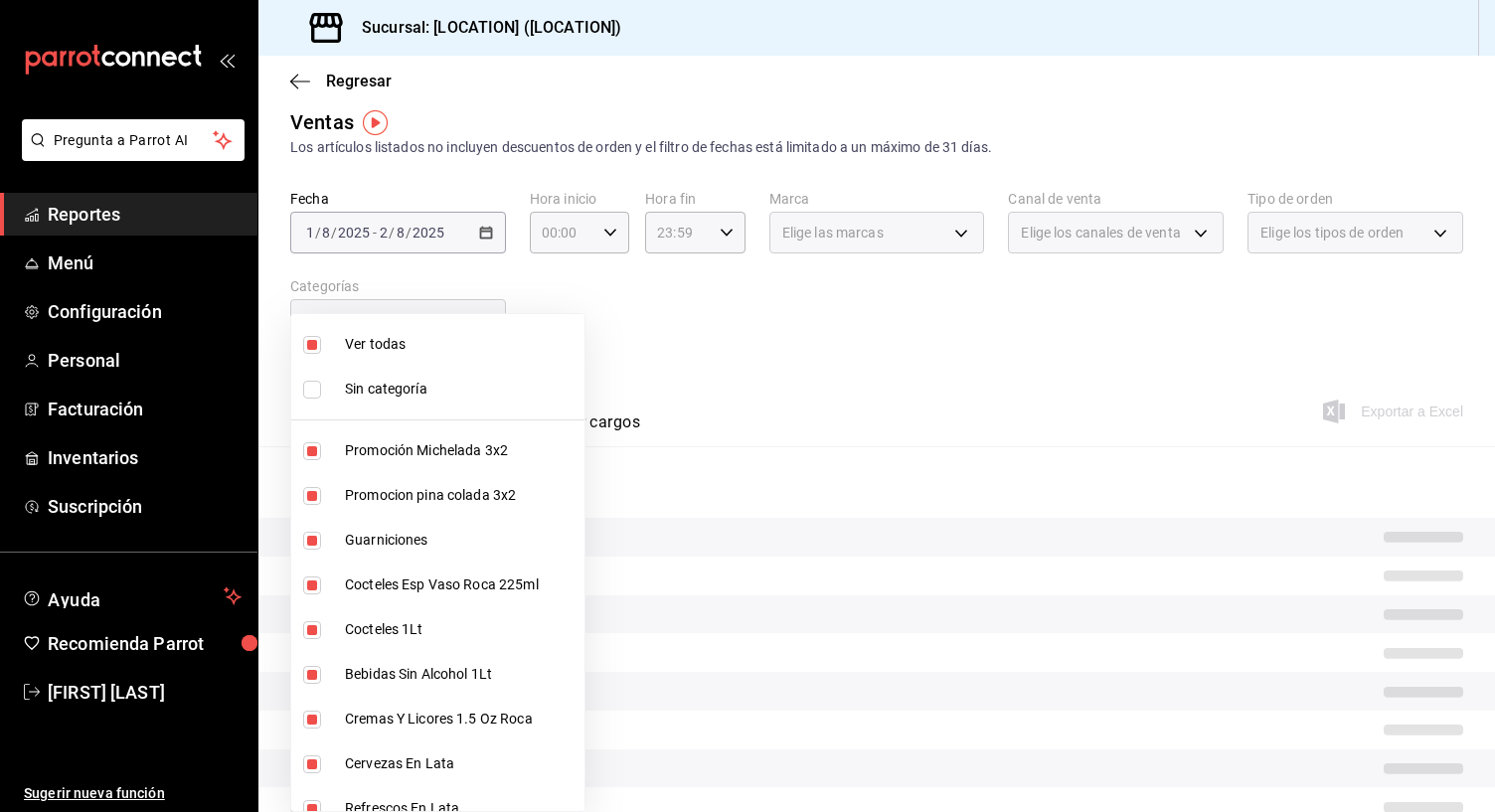 checkbox on "false" 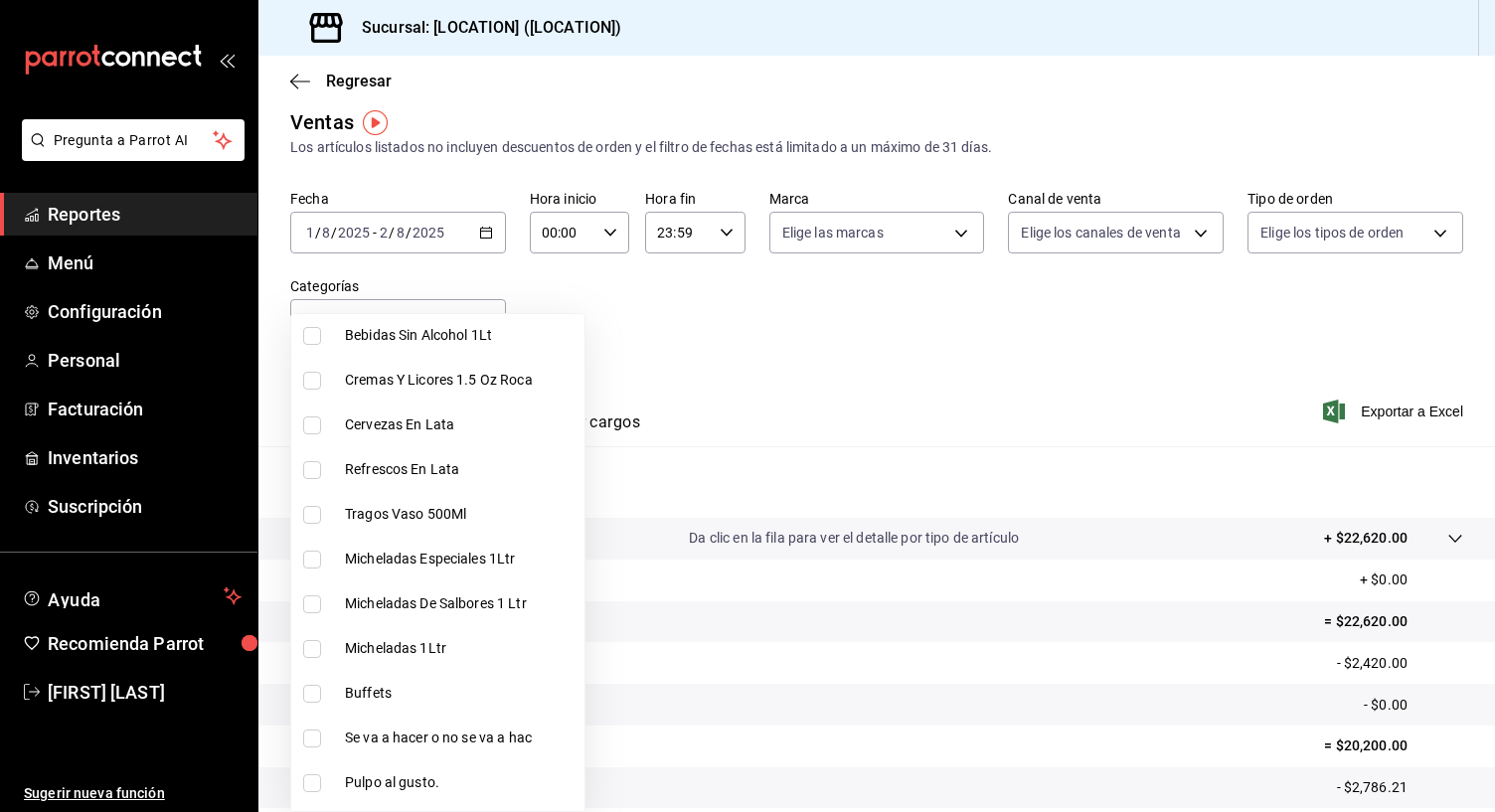 scroll, scrollTop: 348, scrollLeft: 0, axis: vertical 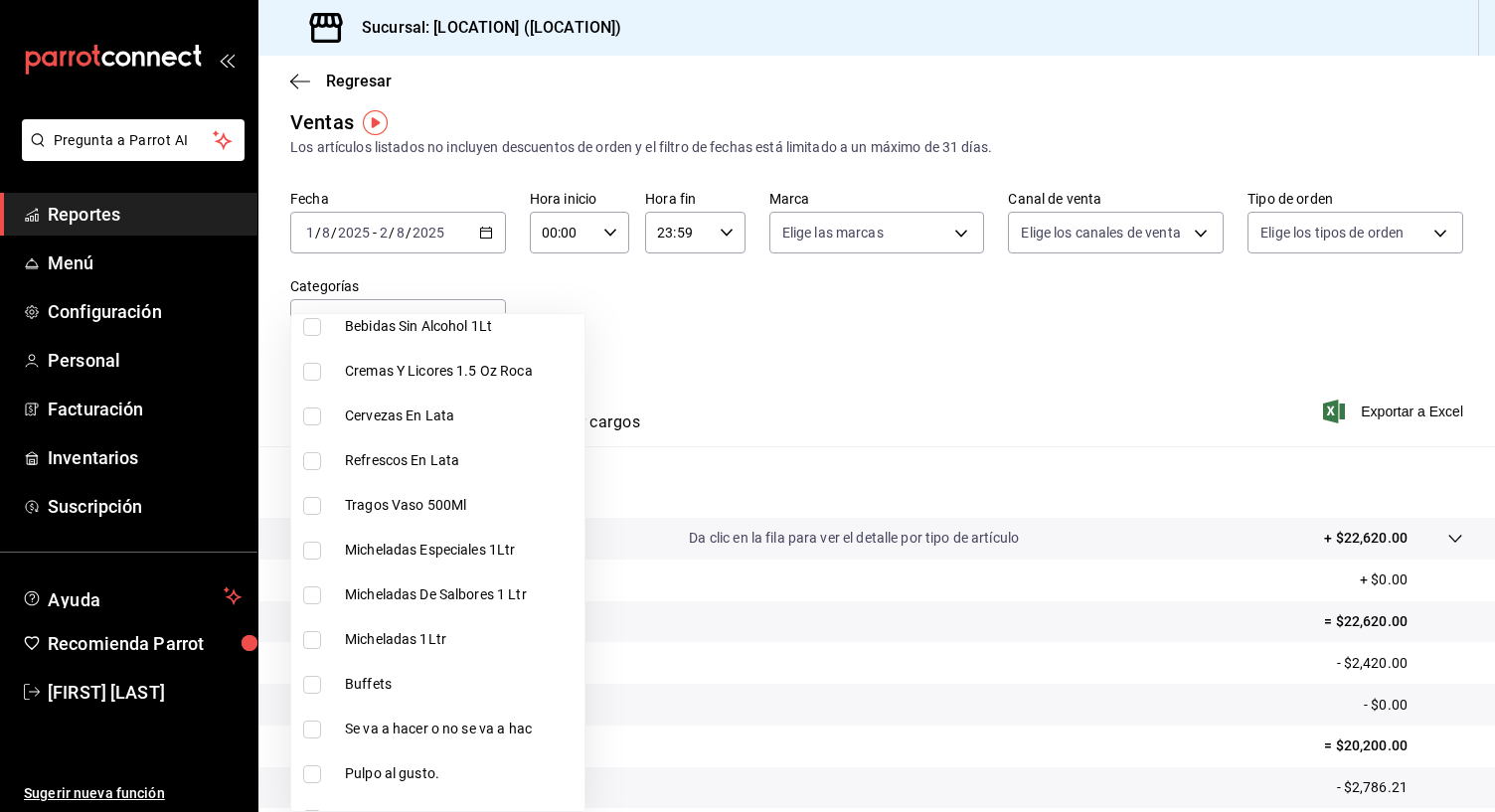click at bounding box center (312, 685) 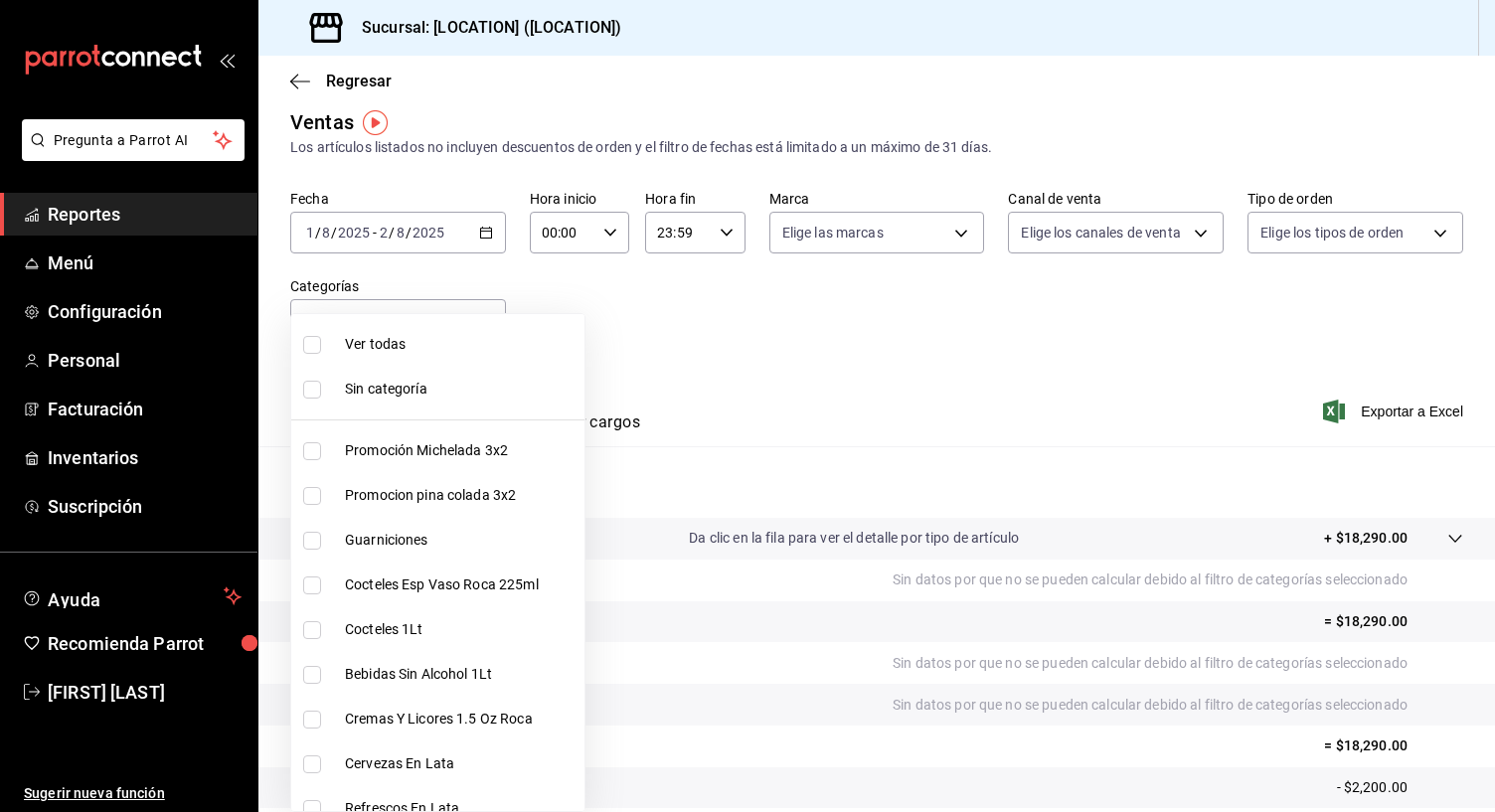 scroll, scrollTop: -1, scrollLeft: 0, axis: vertical 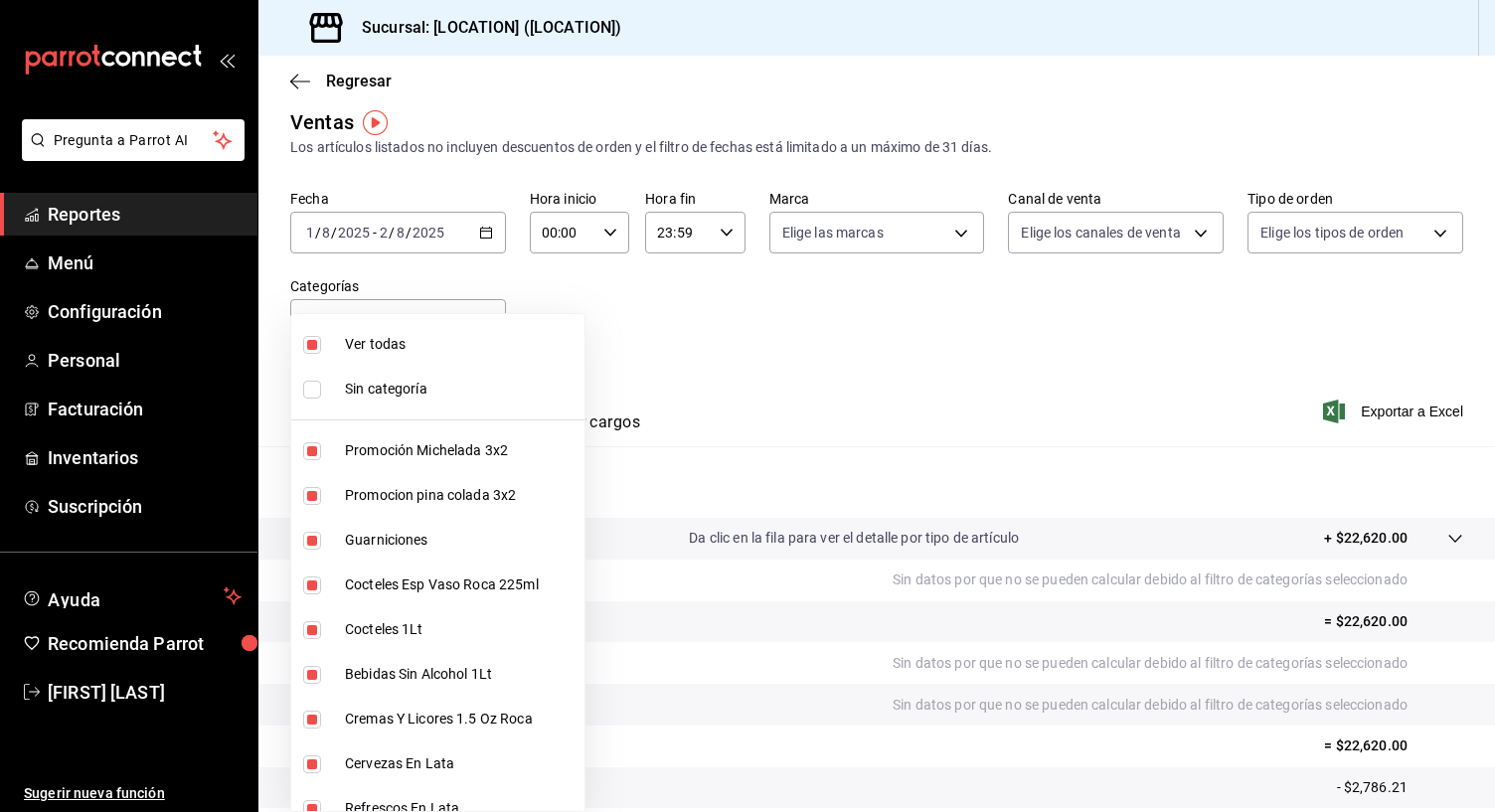 click at bounding box center [312, 345] 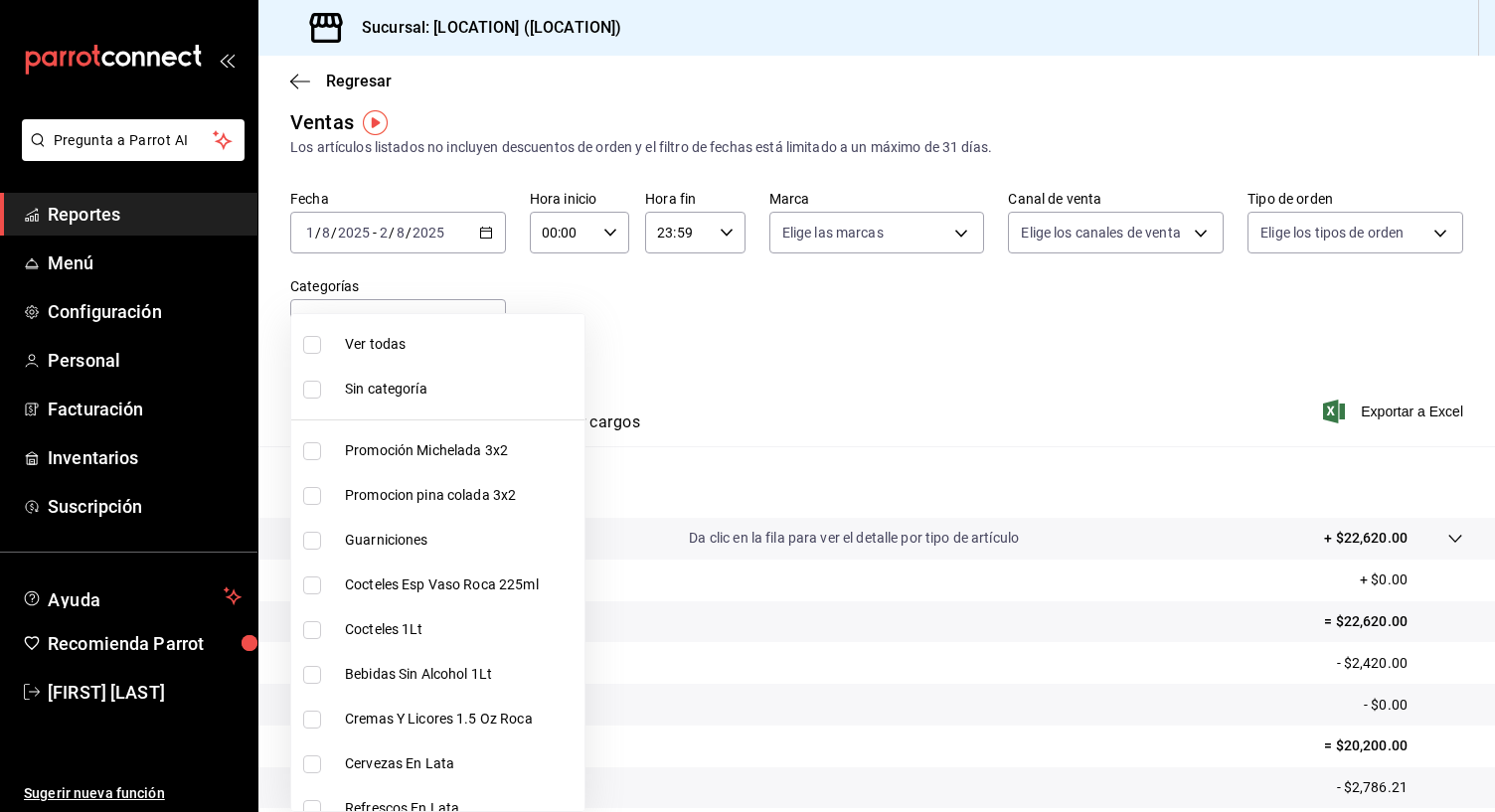 scroll, scrollTop: 0, scrollLeft: 0, axis: both 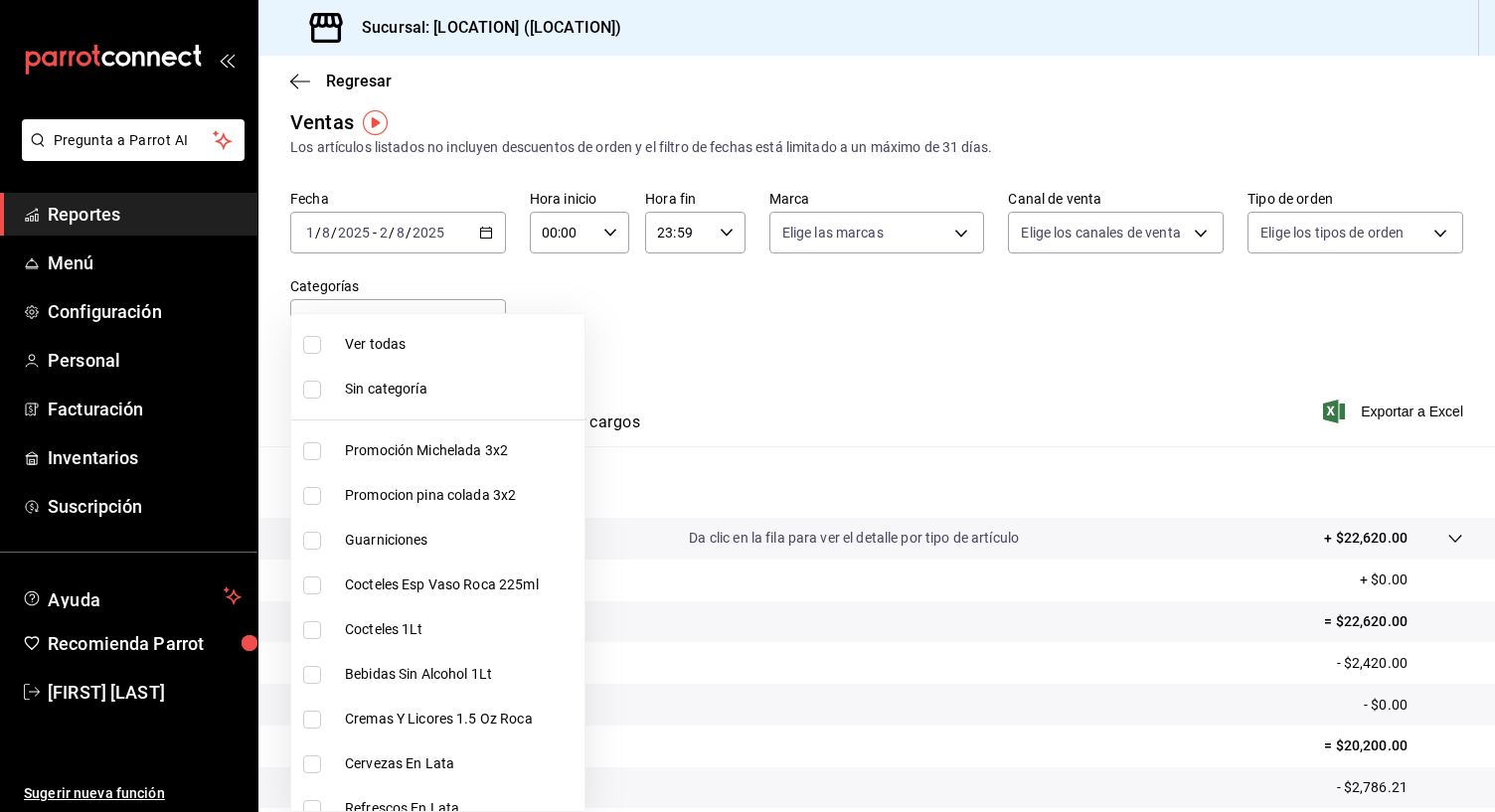 click at bounding box center (748, 406) 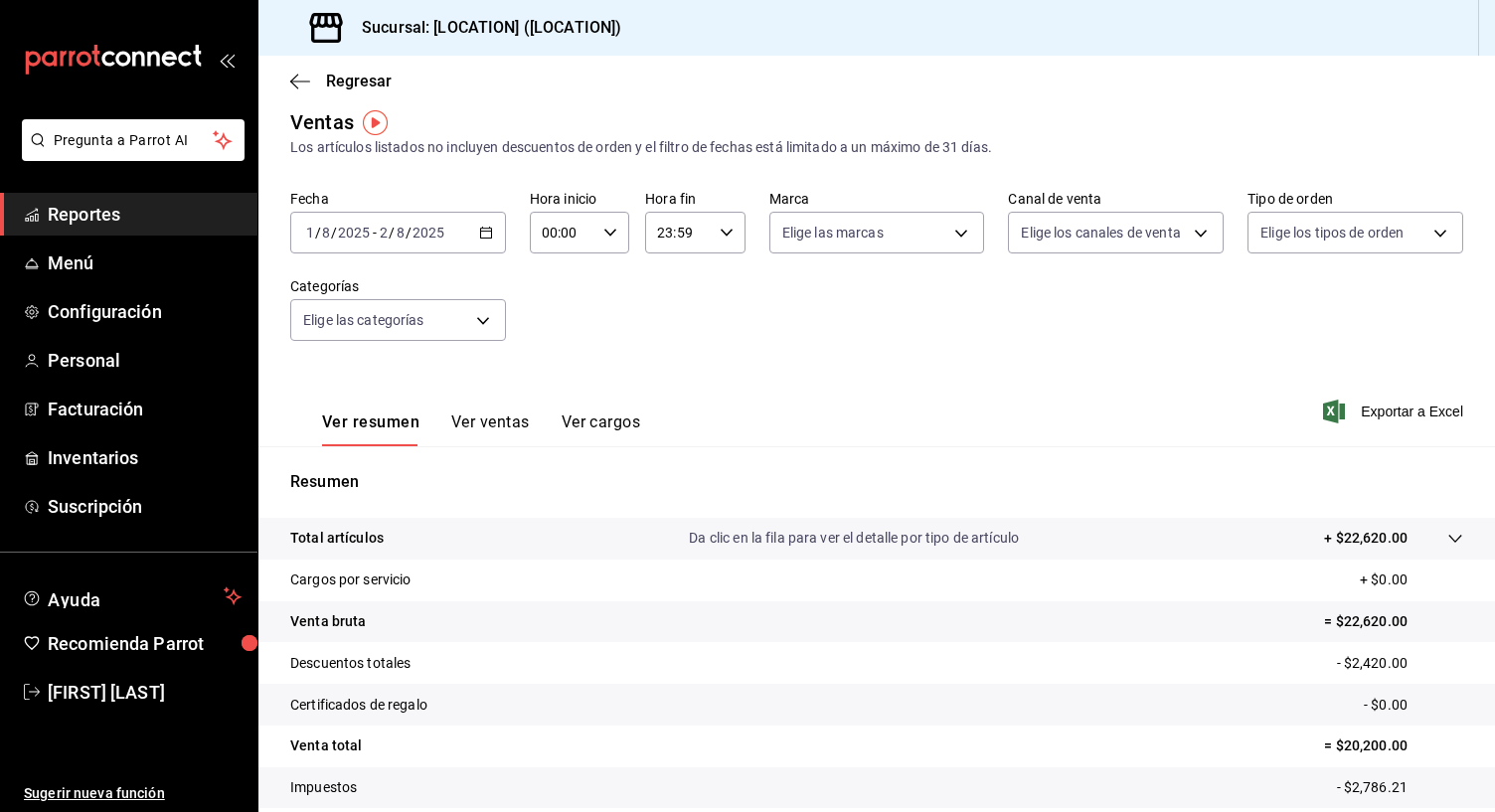 click on "Reportes" at bounding box center [144, 214] 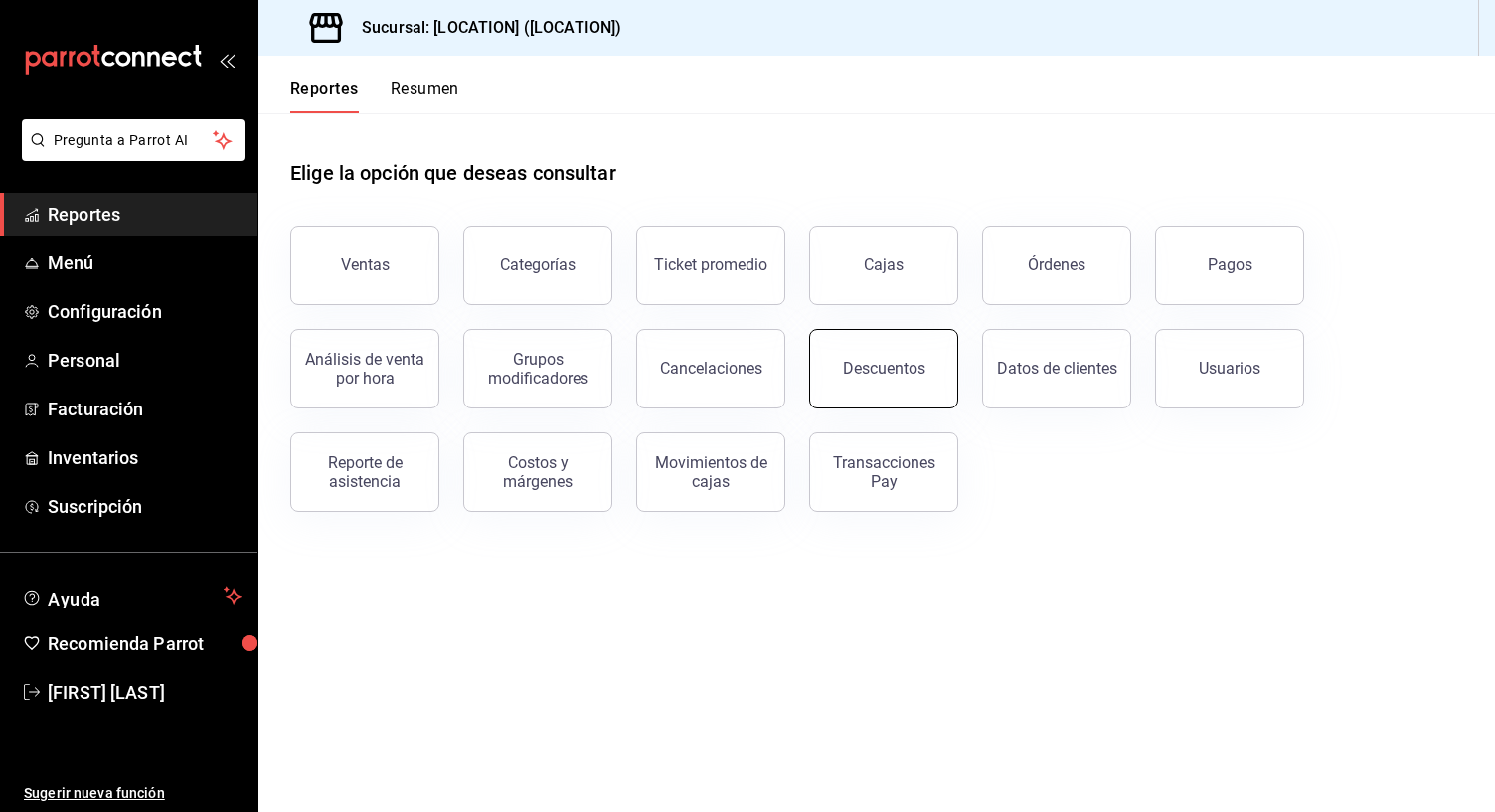click on "Descuentos" at bounding box center (884, 368) 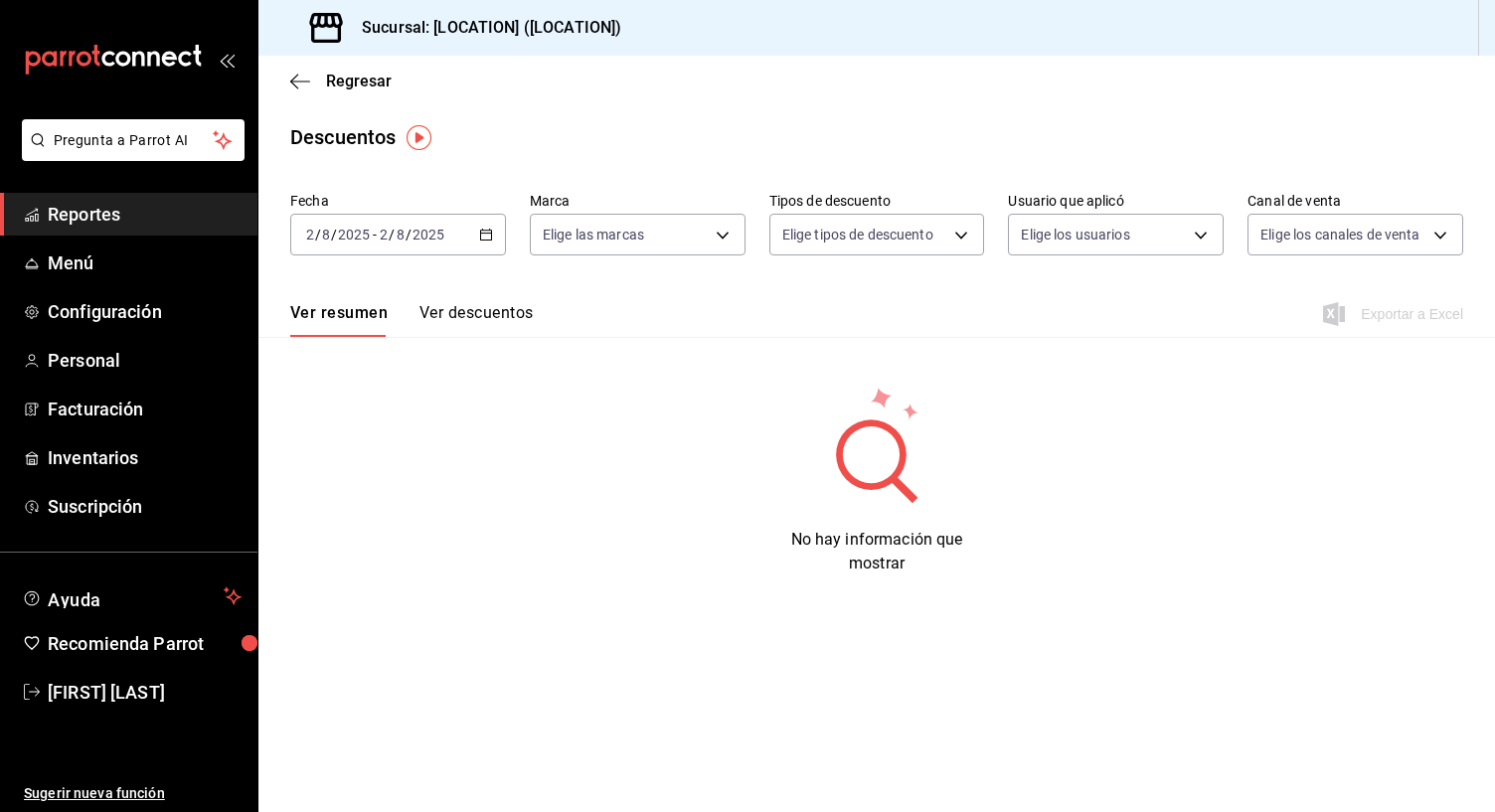 click on "2025-08-02 2 / 8 / 2025 - 2025-08-02 2 / 8 / 2025" at bounding box center (398, 235) 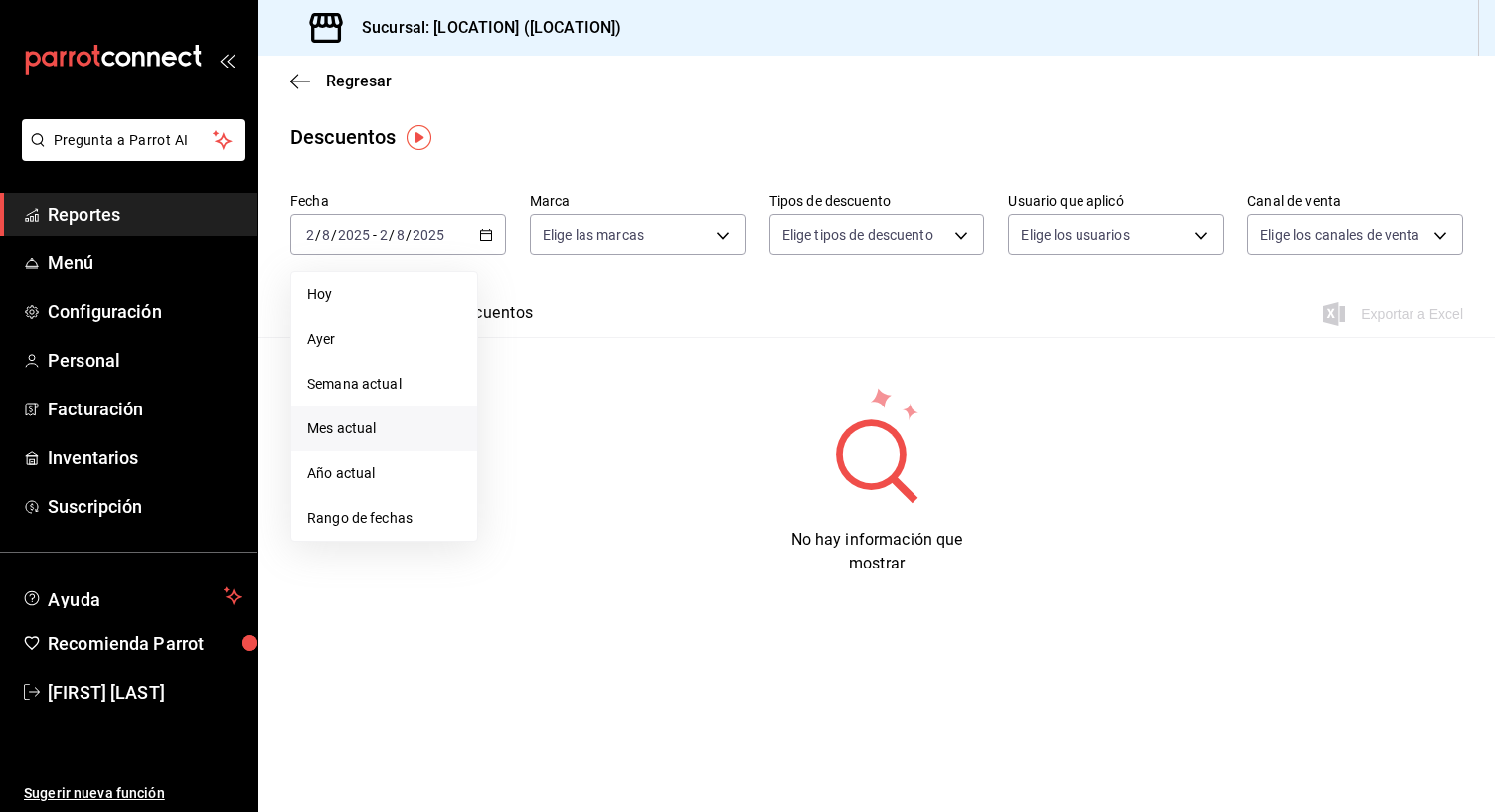 click on "Mes actual" at bounding box center (384, 428) 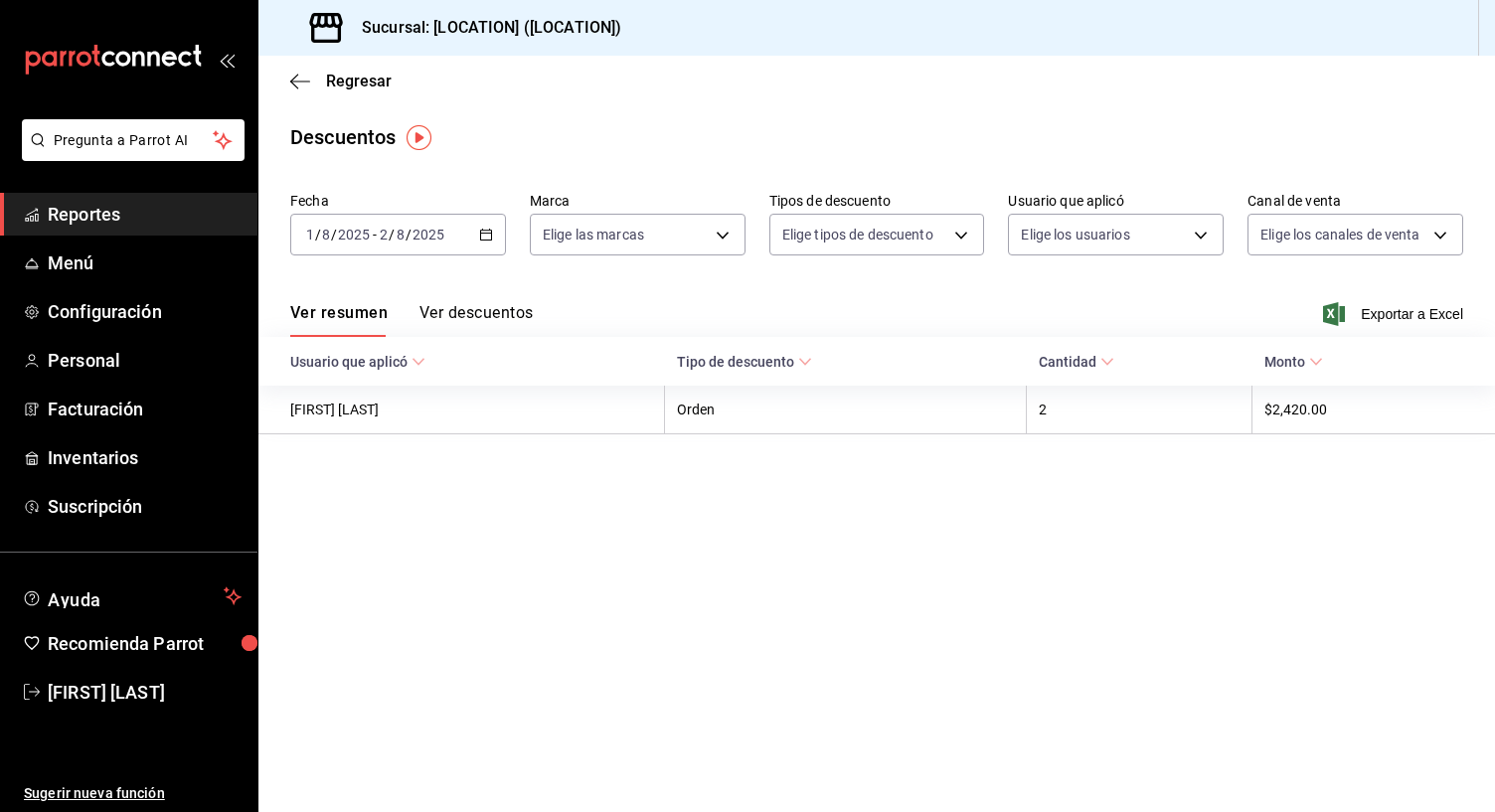scroll, scrollTop: 2, scrollLeft: 0, axis: vertical 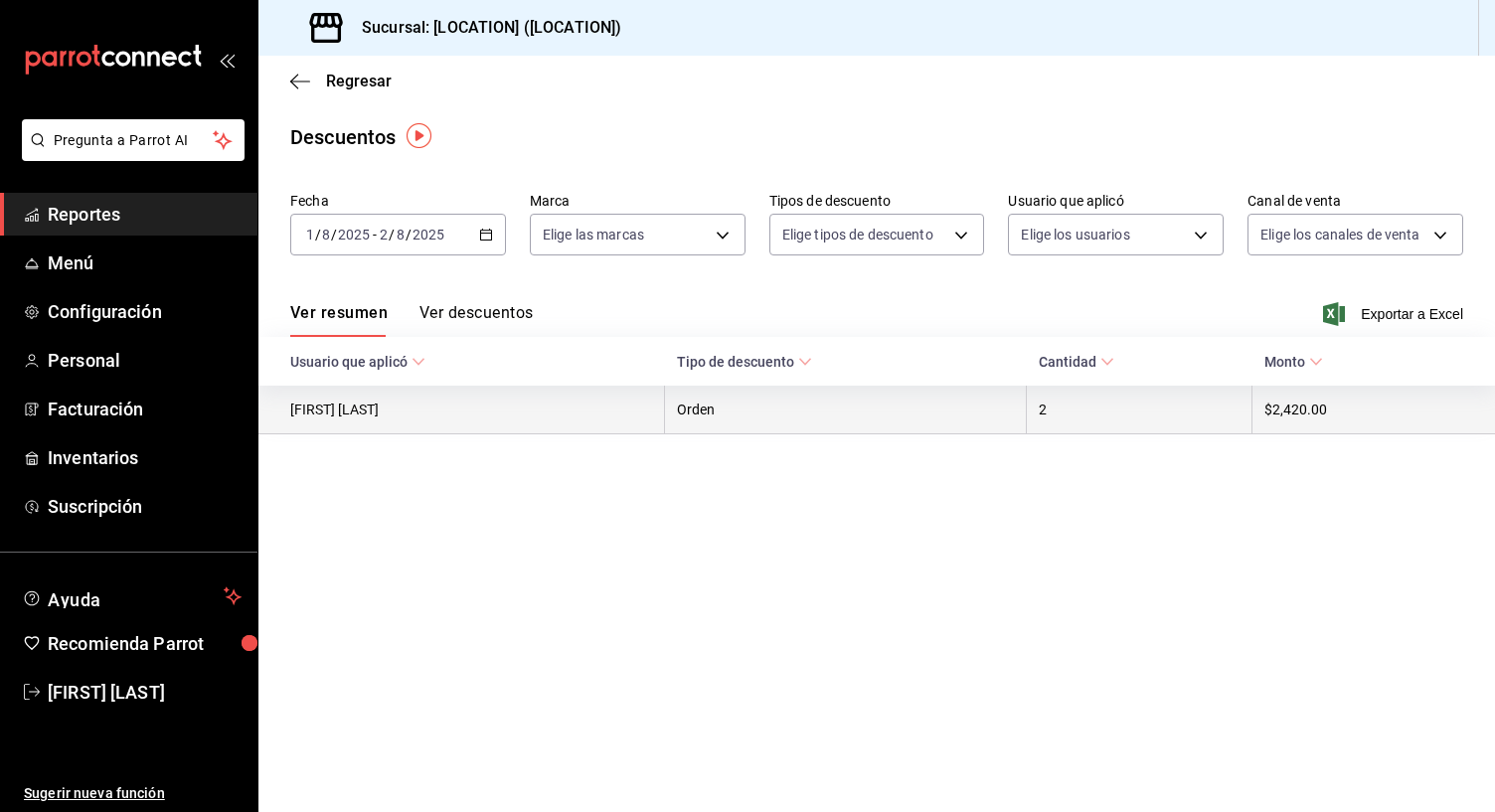 click on "$2,420.00" at bounding box center [1374, 409] 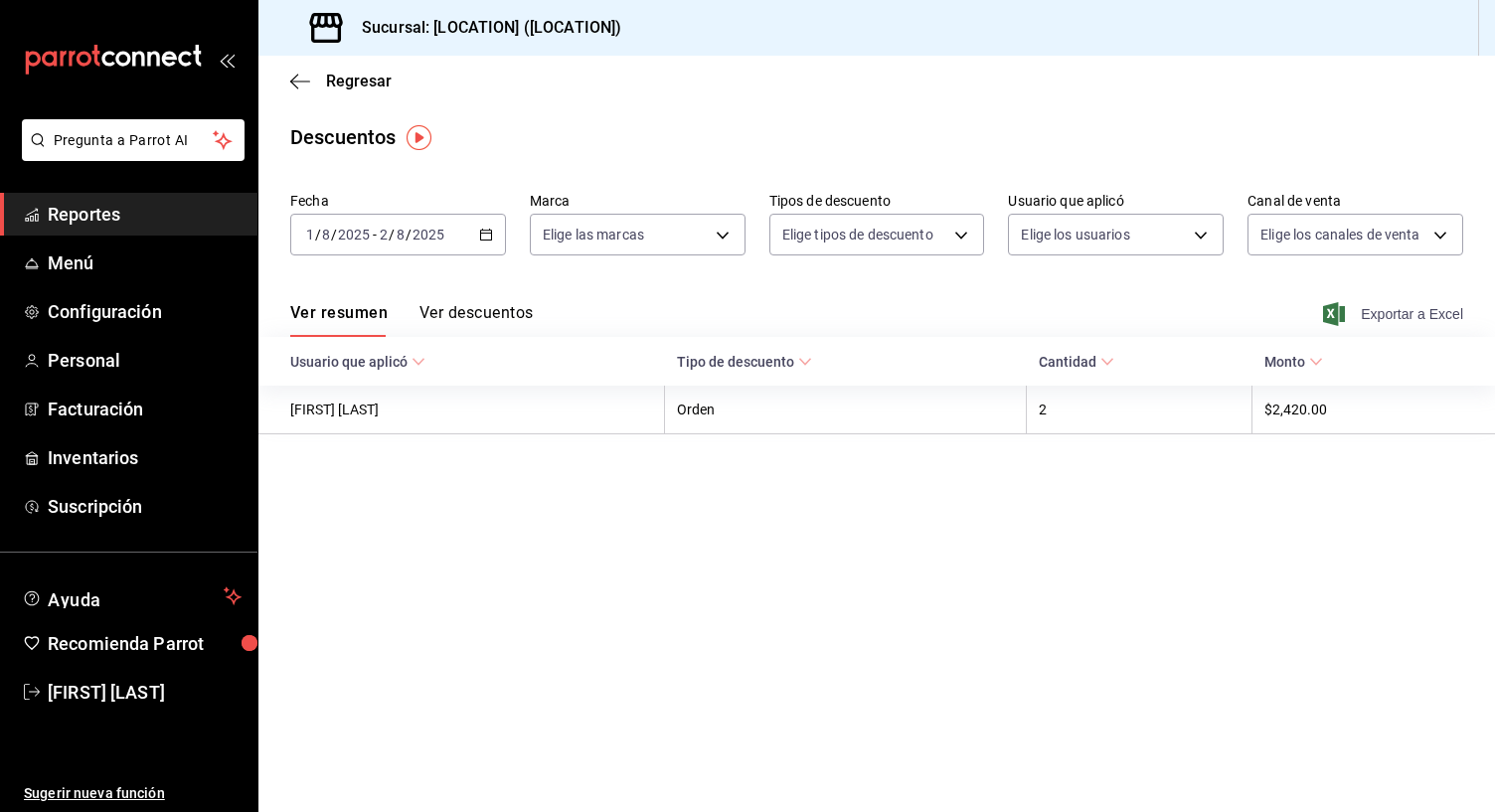 scroll, scrollTop: 0, scrollLeft: 0, axis: both 